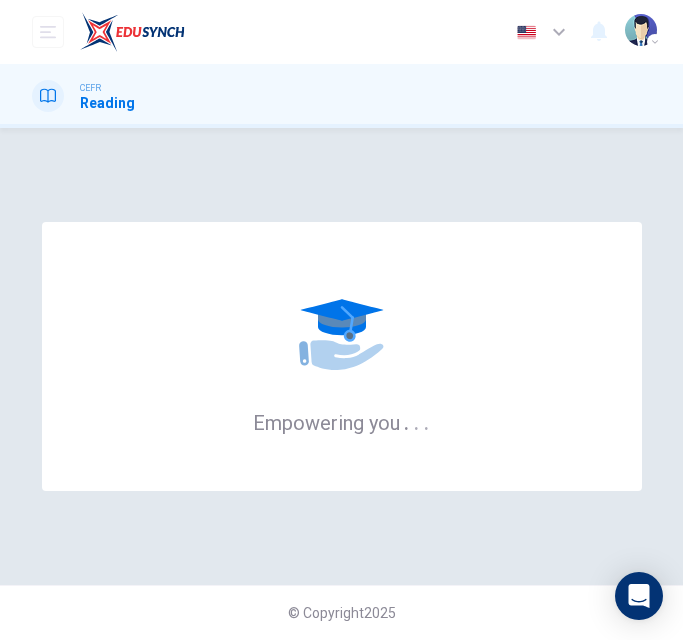 scroll, scrollTop: 0, scrollLeft: 0, axis: both 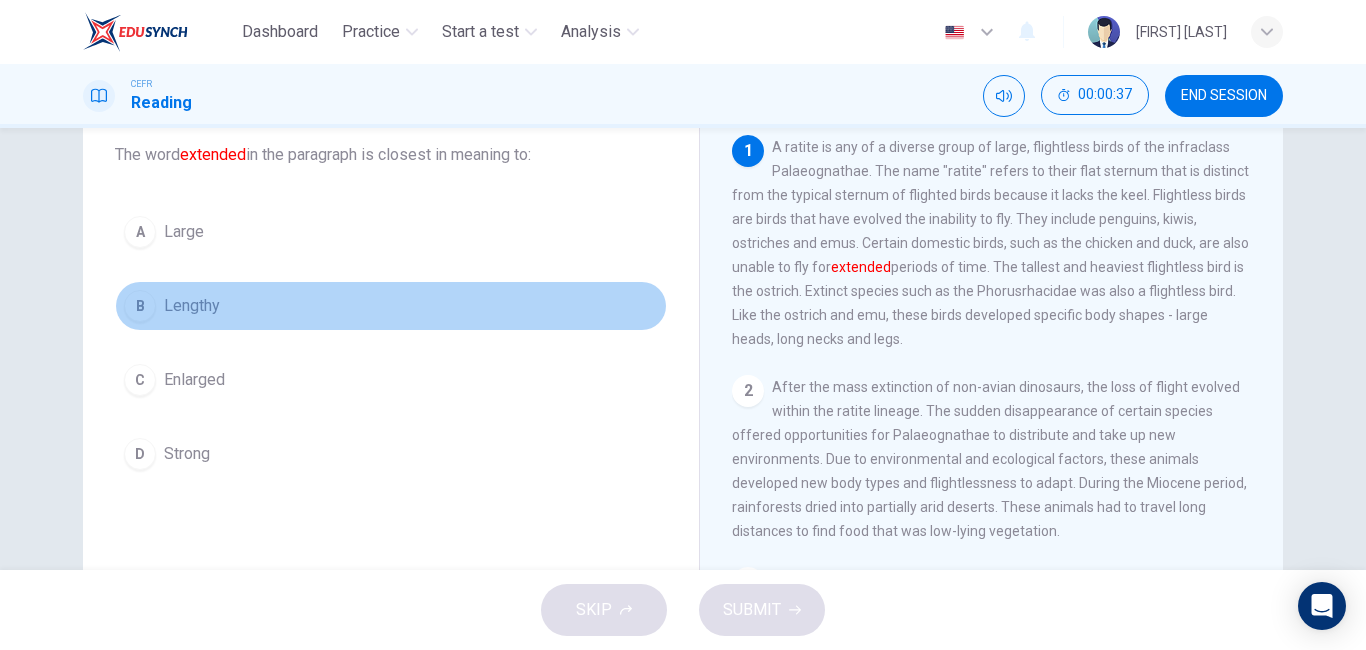 click on "B" at bounding box center [140, 232] 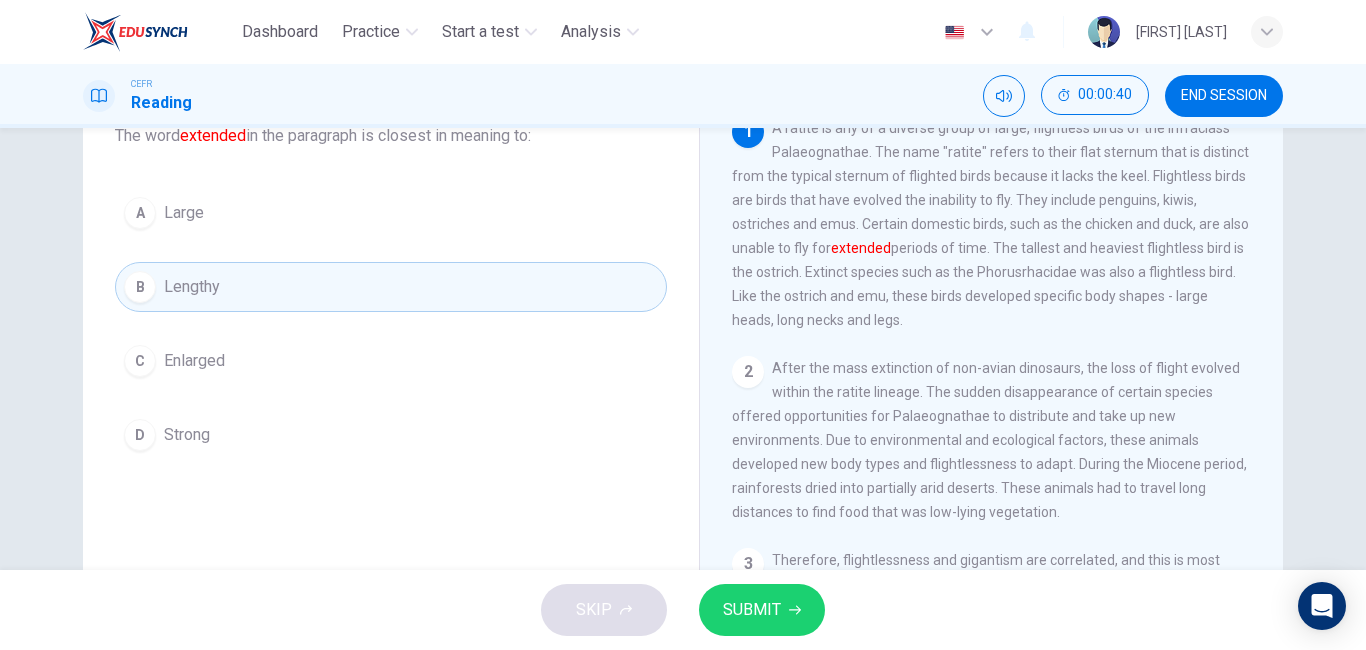 scroll, scrollTop: 129, scrollLeft: 0, axis: vertical 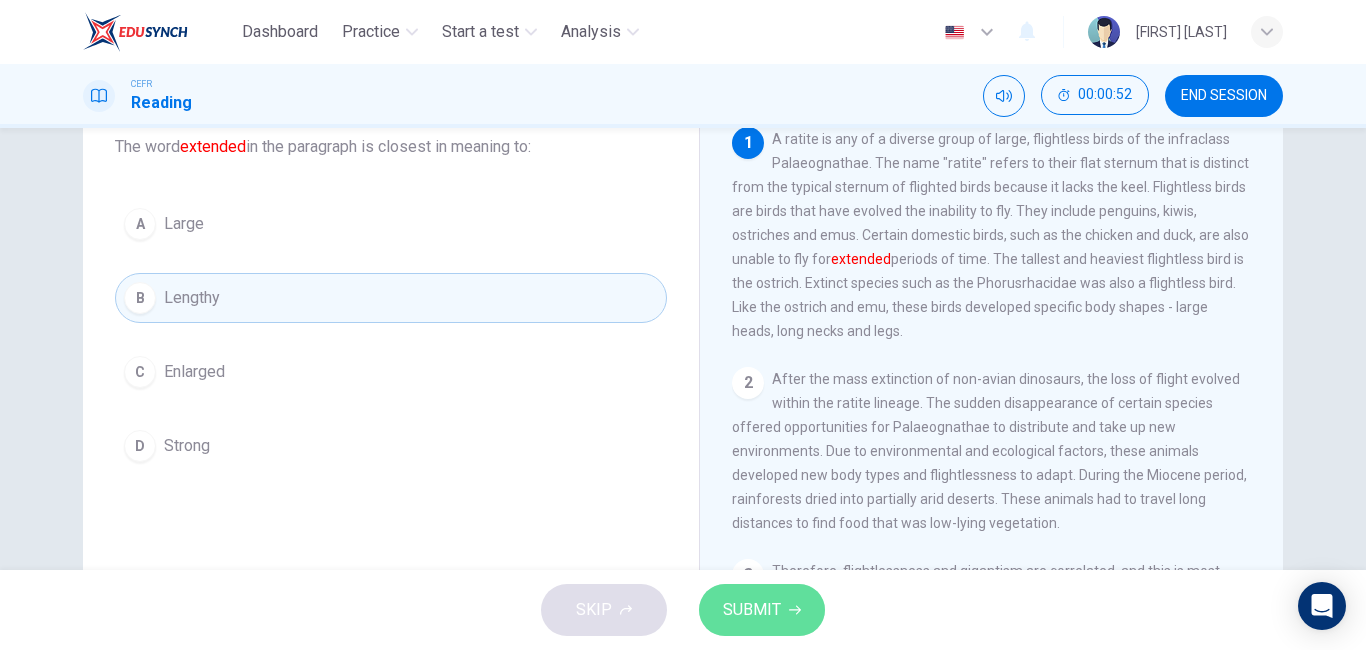 click on "SUBMIT" at bounding box center (752, 610) 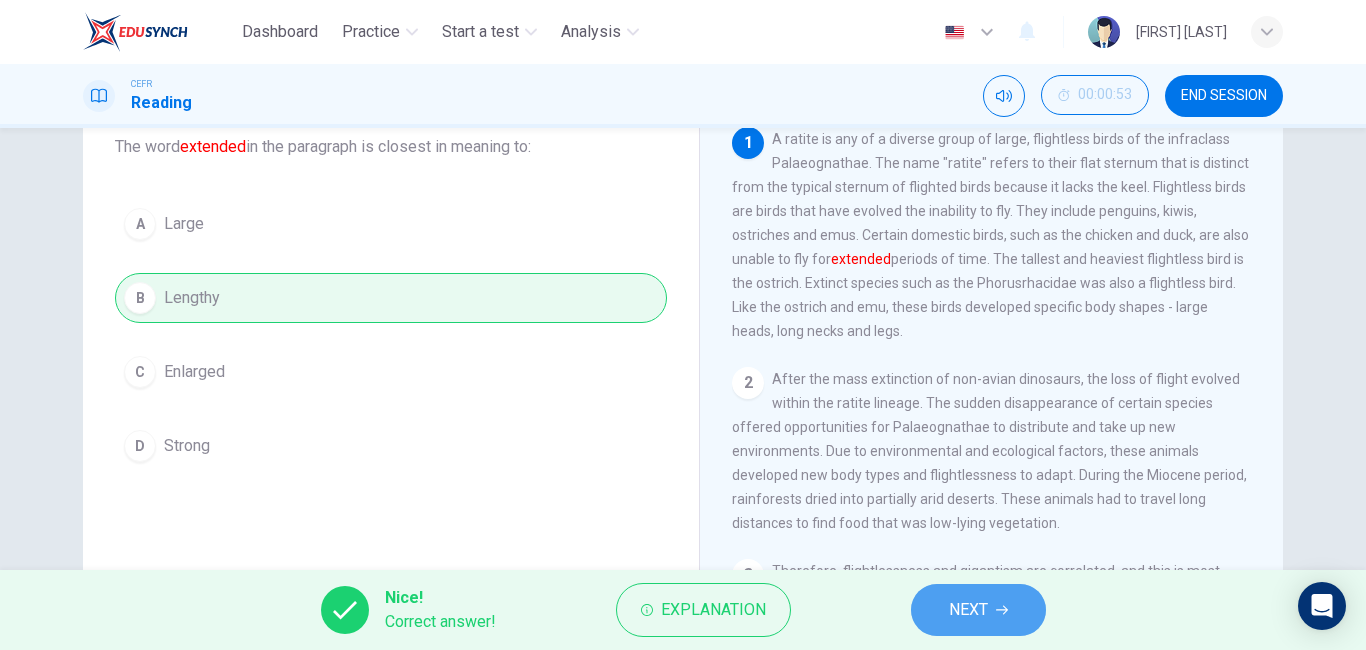 click on "NEXT" at bounding box center [978, 610] 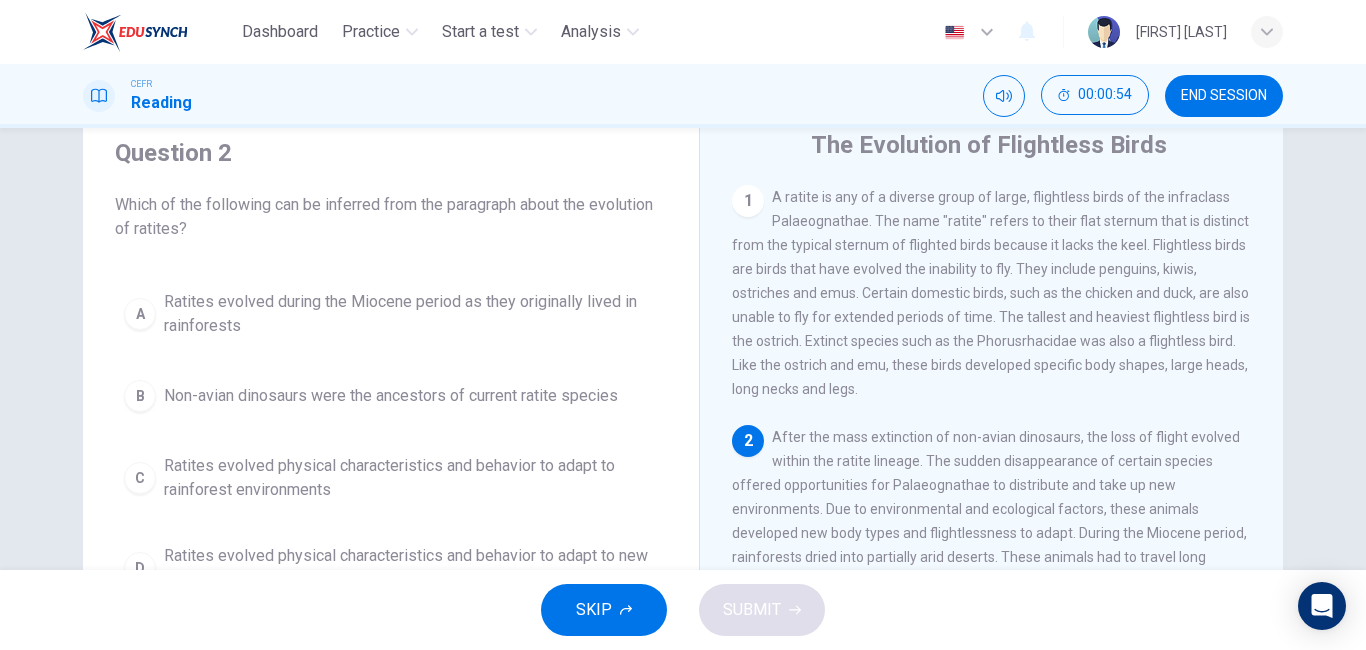 scroll, scrollTop: 70, scrollLeft: 0, axis: vertical 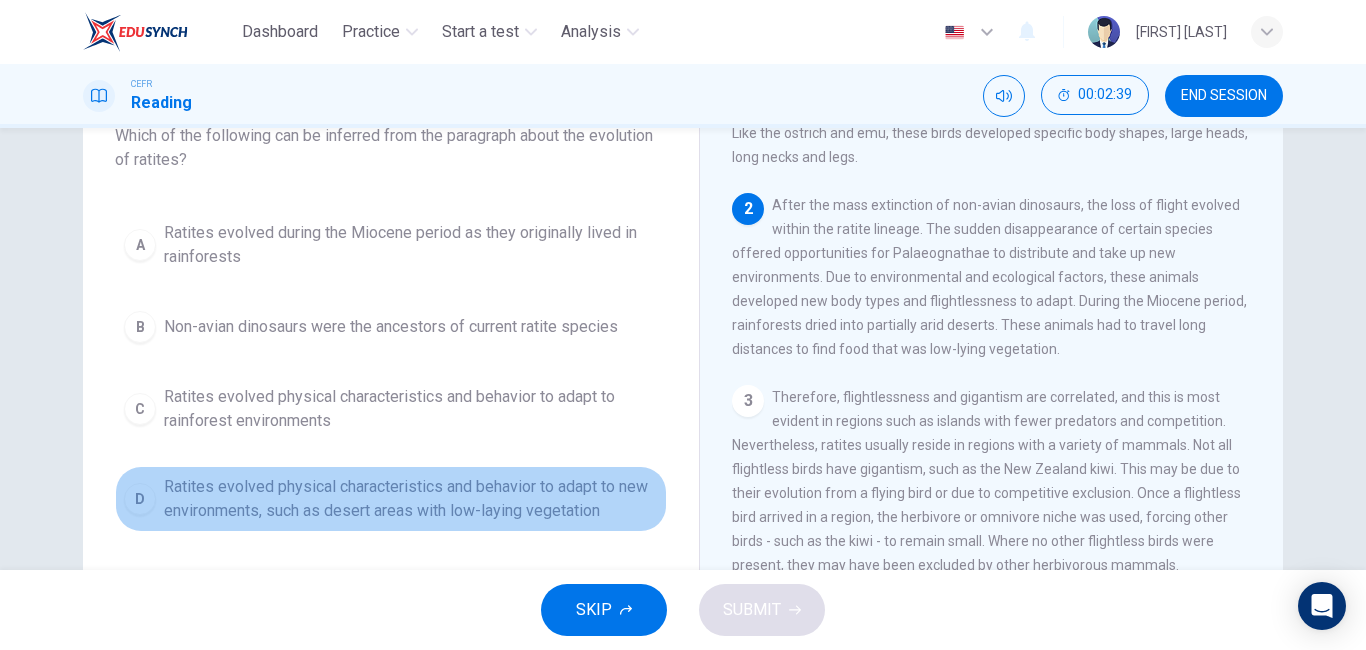 click on "D" at bounding box center (140, 245) 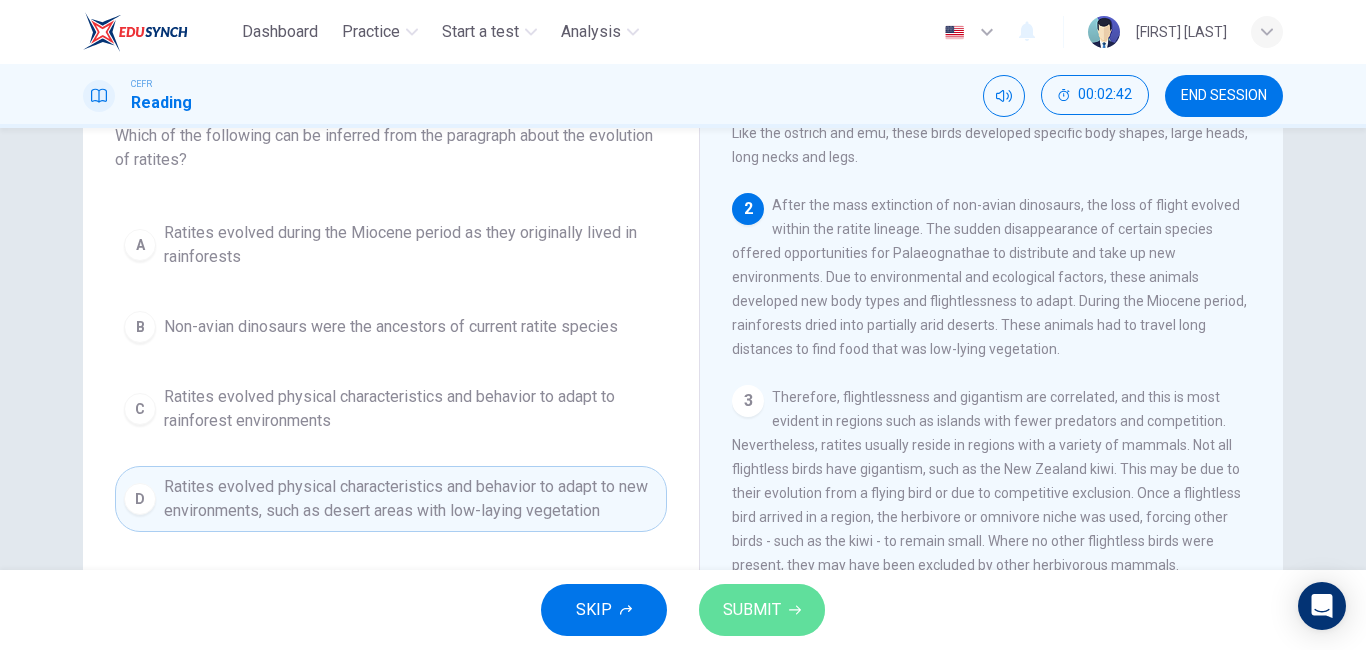 click on "SUBMIT" at bounding box center (752, 610) 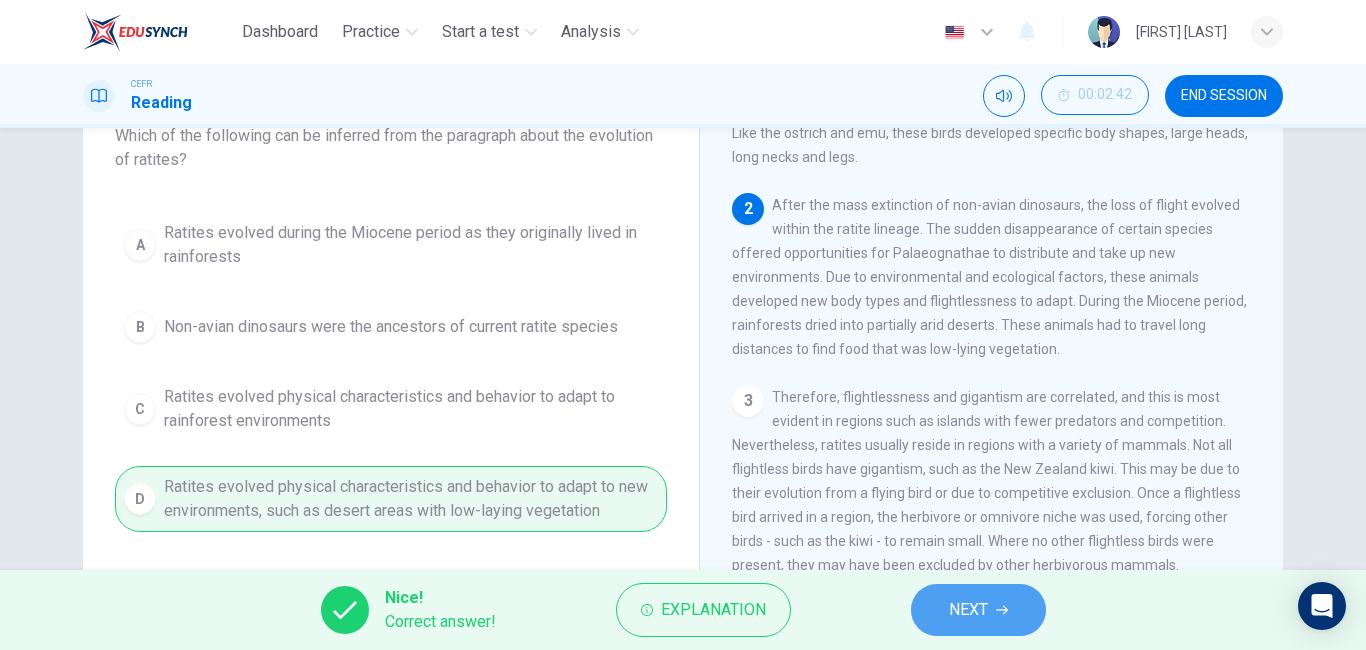 click on "NEXT" at bounding box center (968, 610) 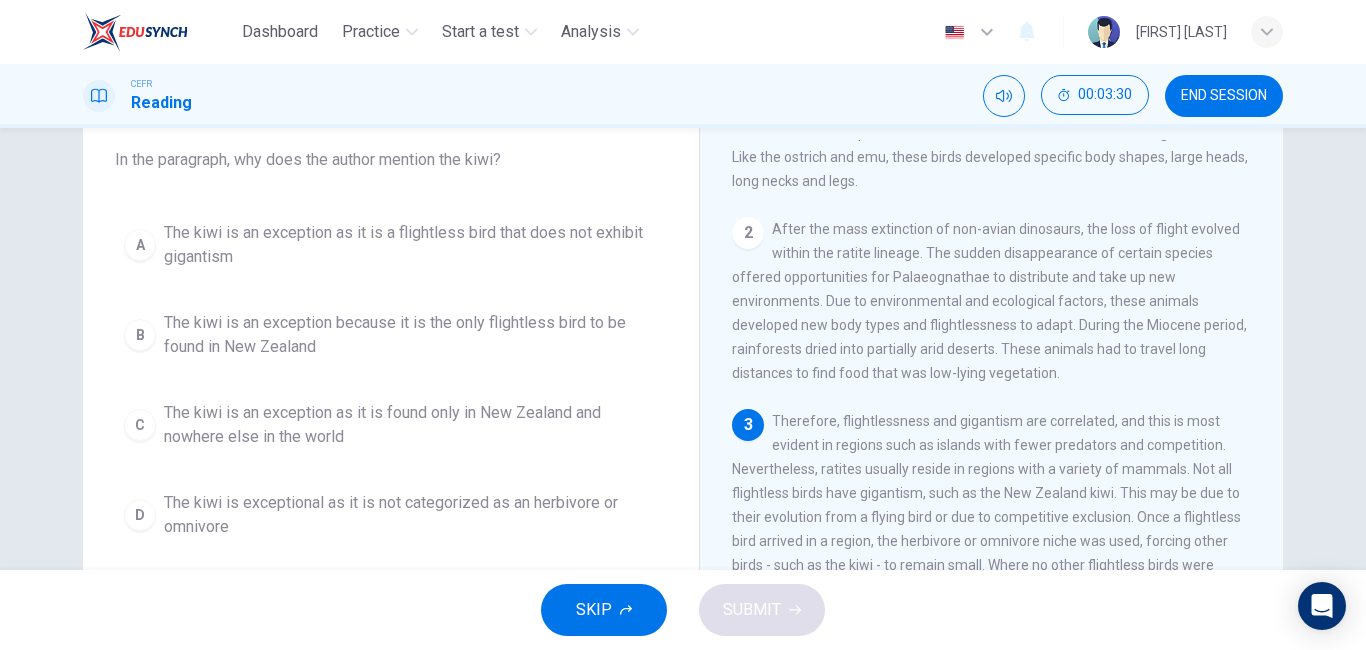 scroll, scrollTop: 115, scrollLeft: 0, axis: vertical 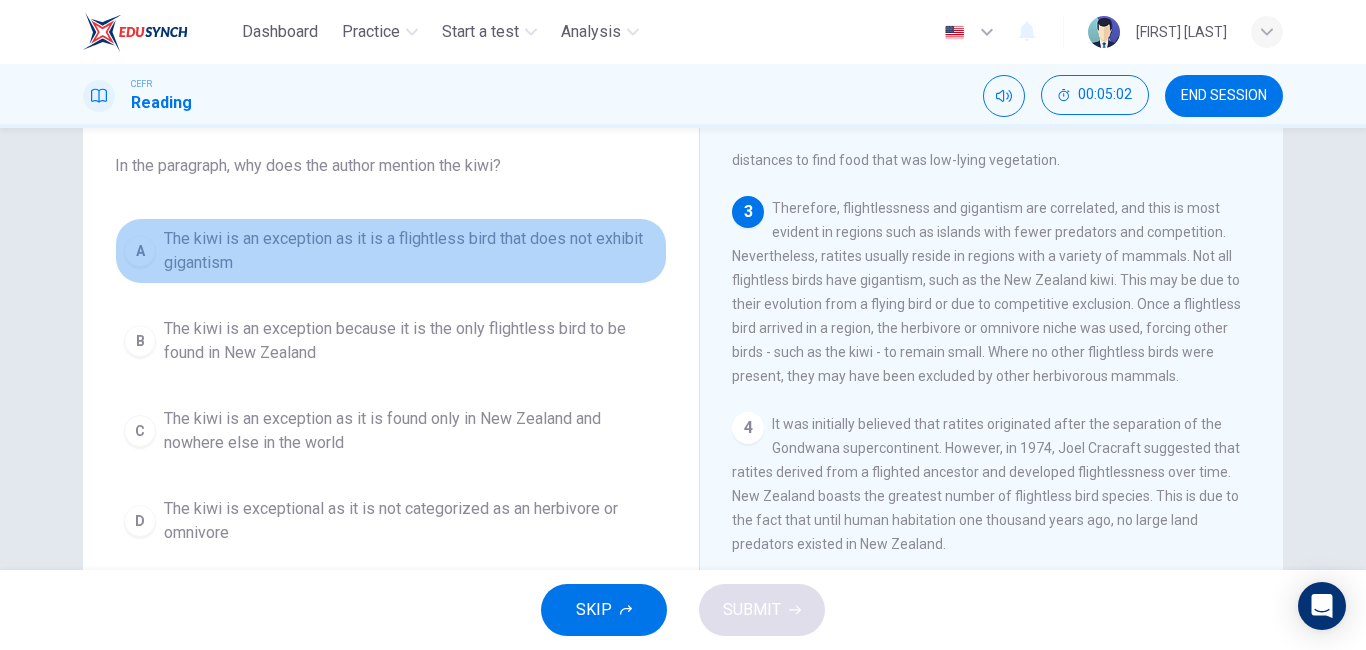 click on "A The kiwi is an exception as it is a flightless bird that does not exhibit gigantism" at bounding box center [391, 251] 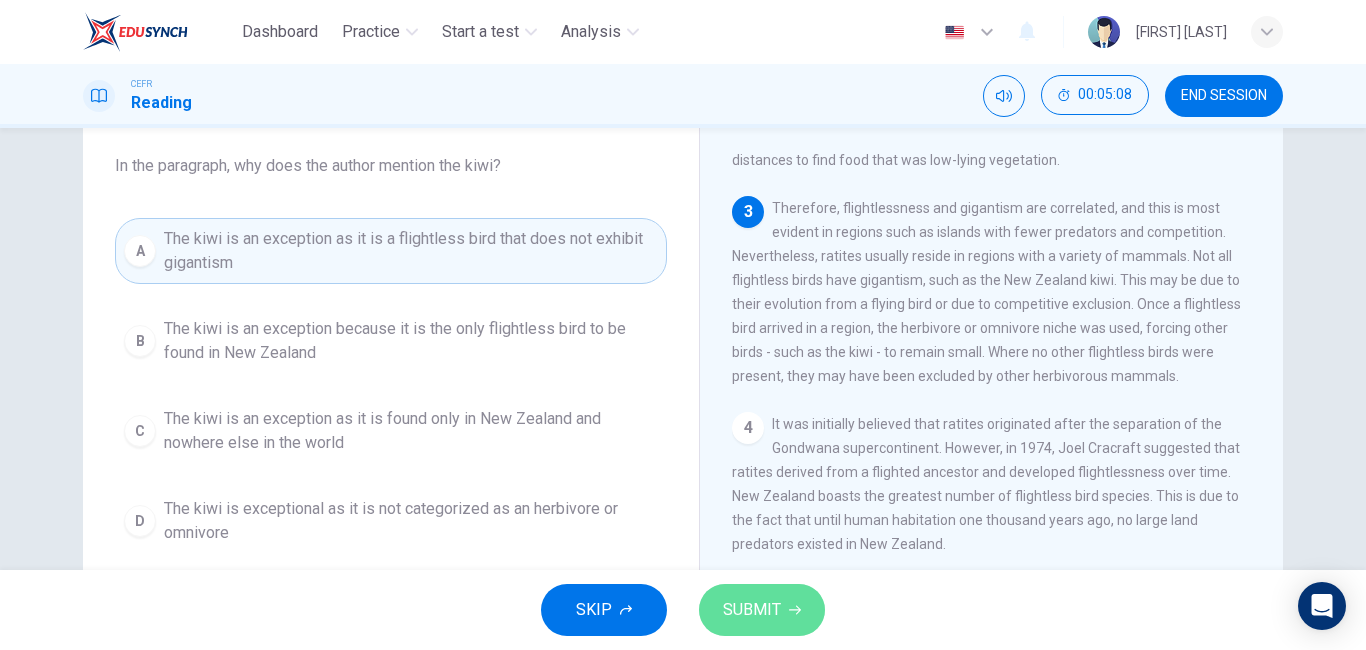 click on "SUBMIT" at bounding box center (762, 610) 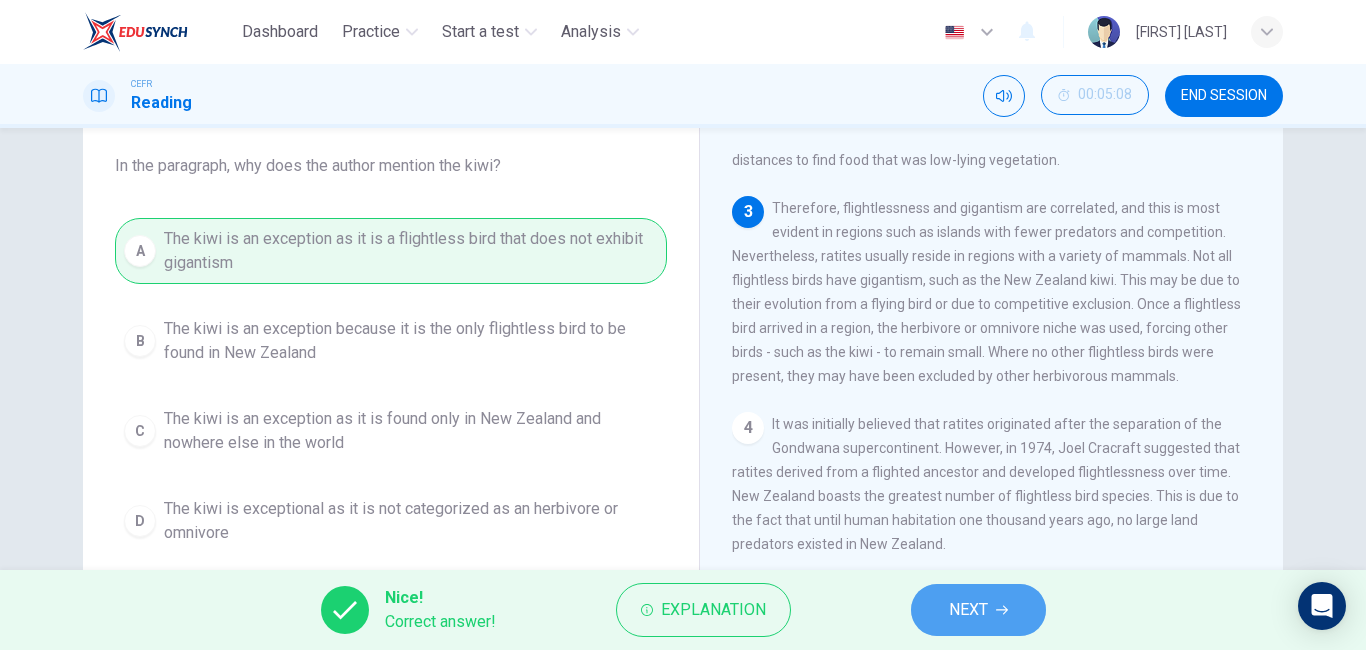 click on "NEXT" at bounding box center (968, 610) 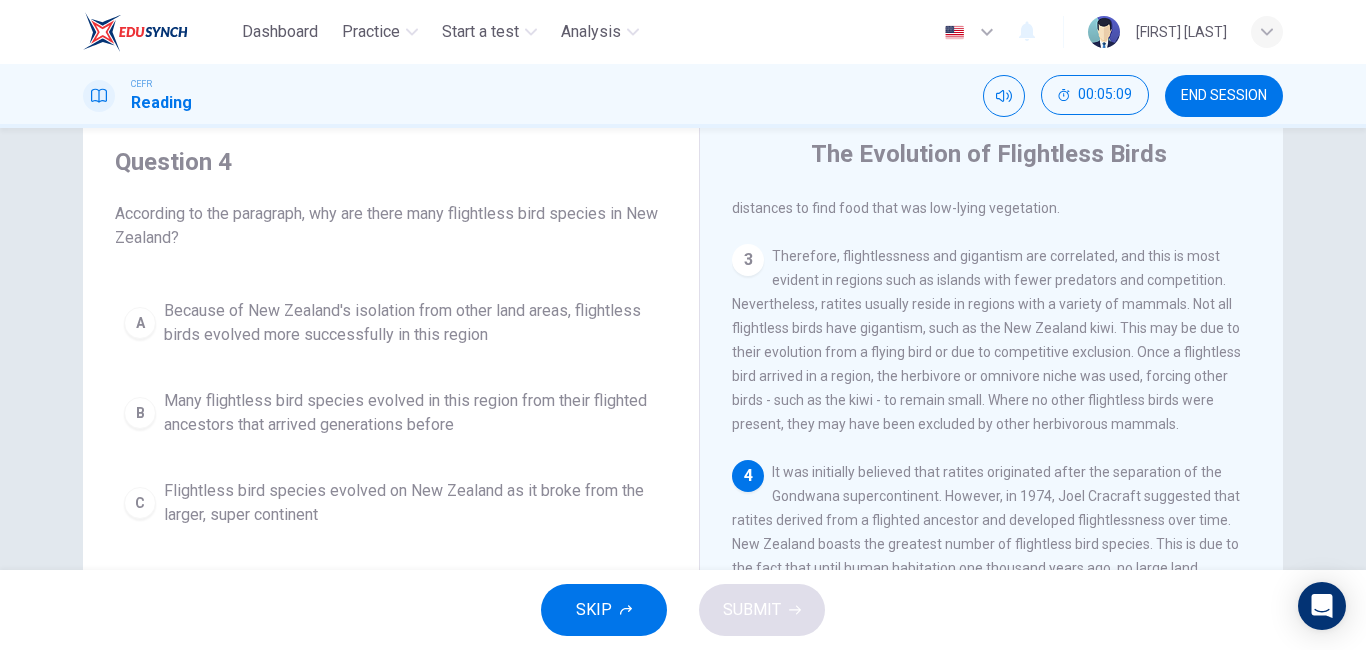 scroll, scrollTop: 83, scrollLeft: 0, axis: vertical 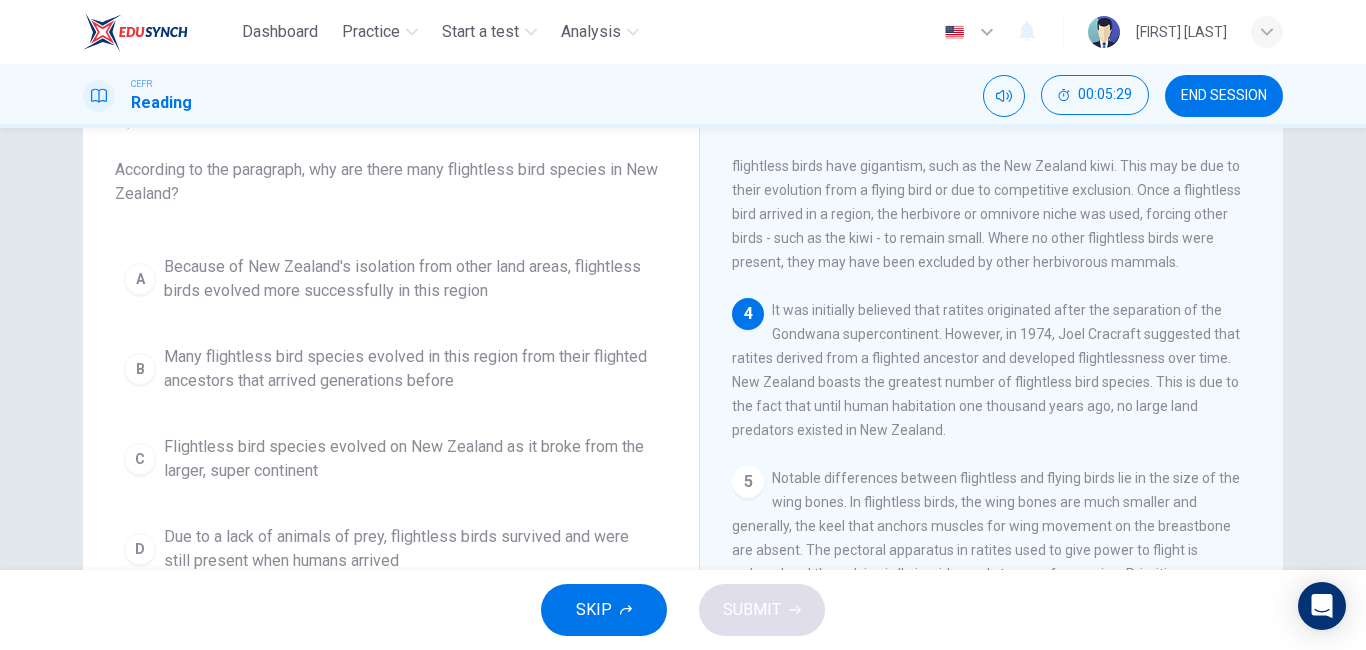 drag, startPoint x: 855, startPoint y: 386, endPoint x: 723, endPoint y: 357, distance: 135.14807 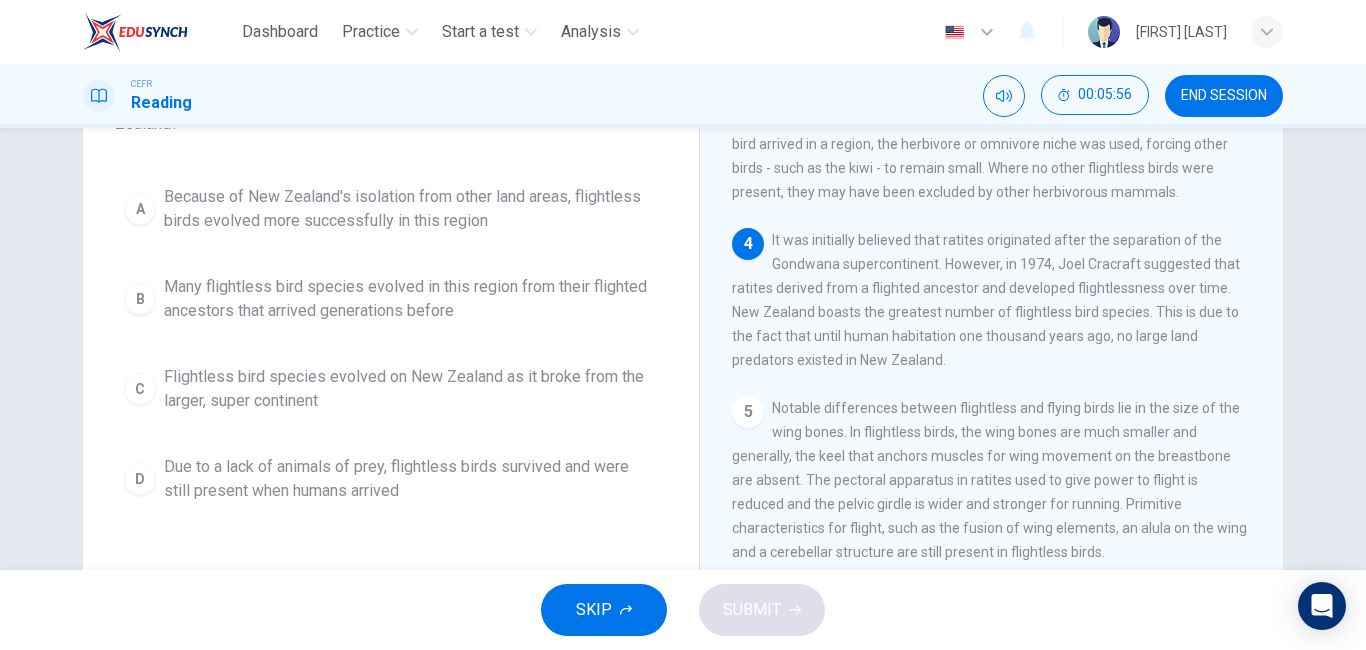scroll, scrollTop: 177, scrollLeft: 0, axis: vertical 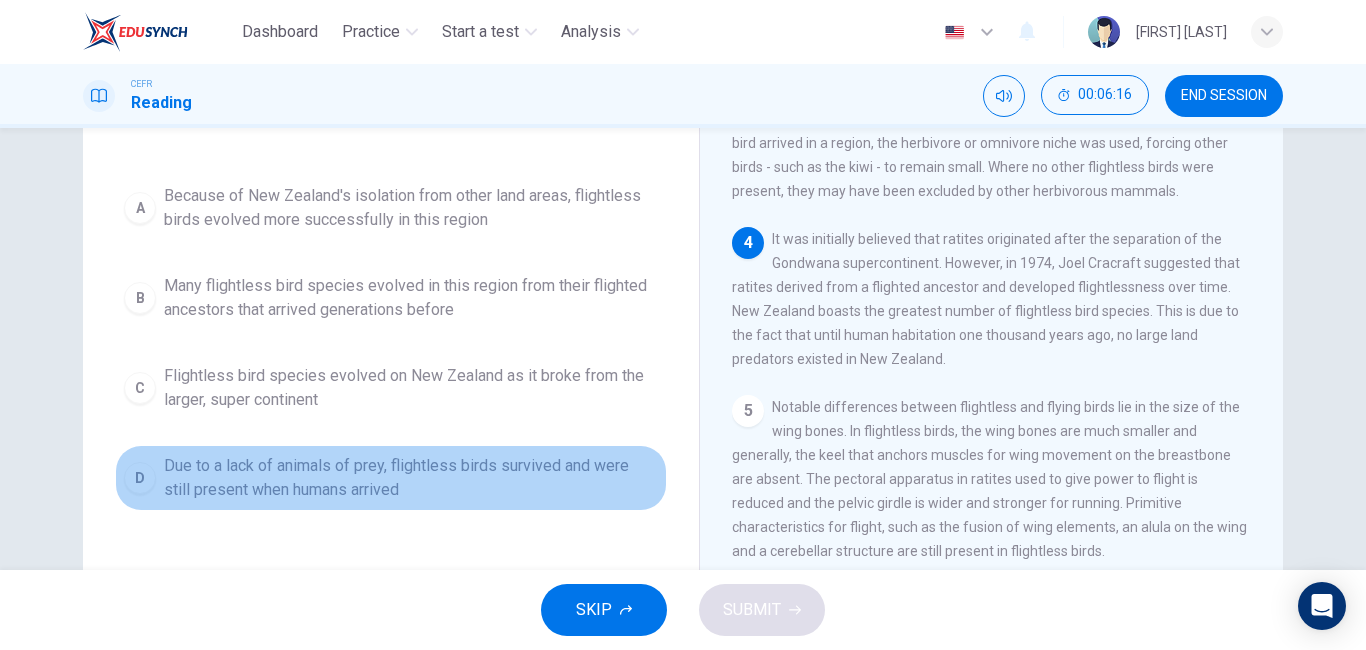 click on "D" at bounding box center [140, 208] 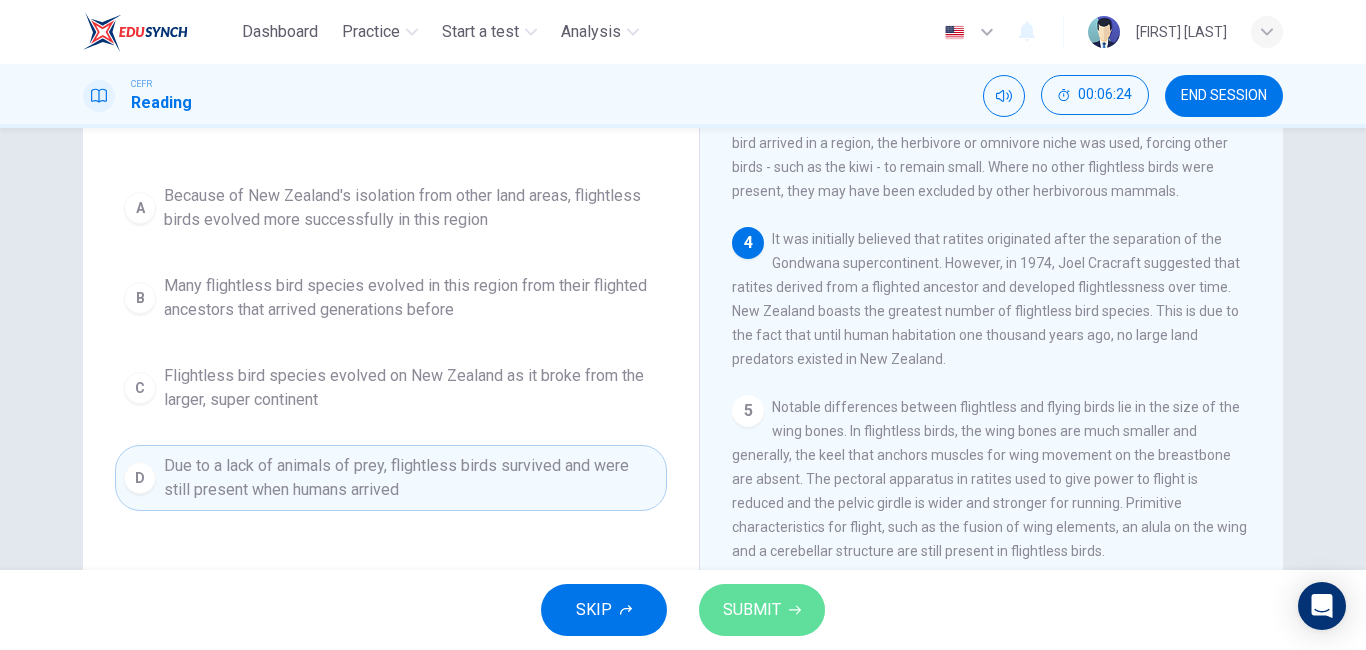 click on "SUBMIT" at bounding box center [752, 610] 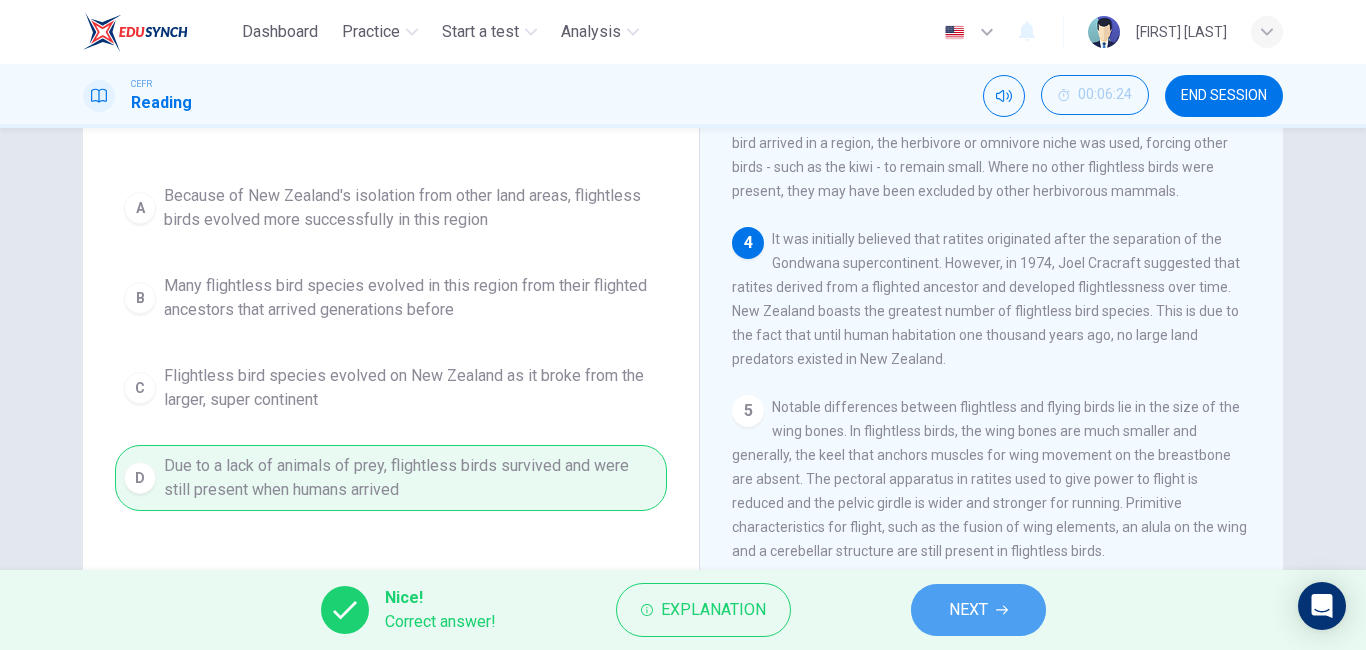 click on "NEXT" at bounding box center [978, 610] 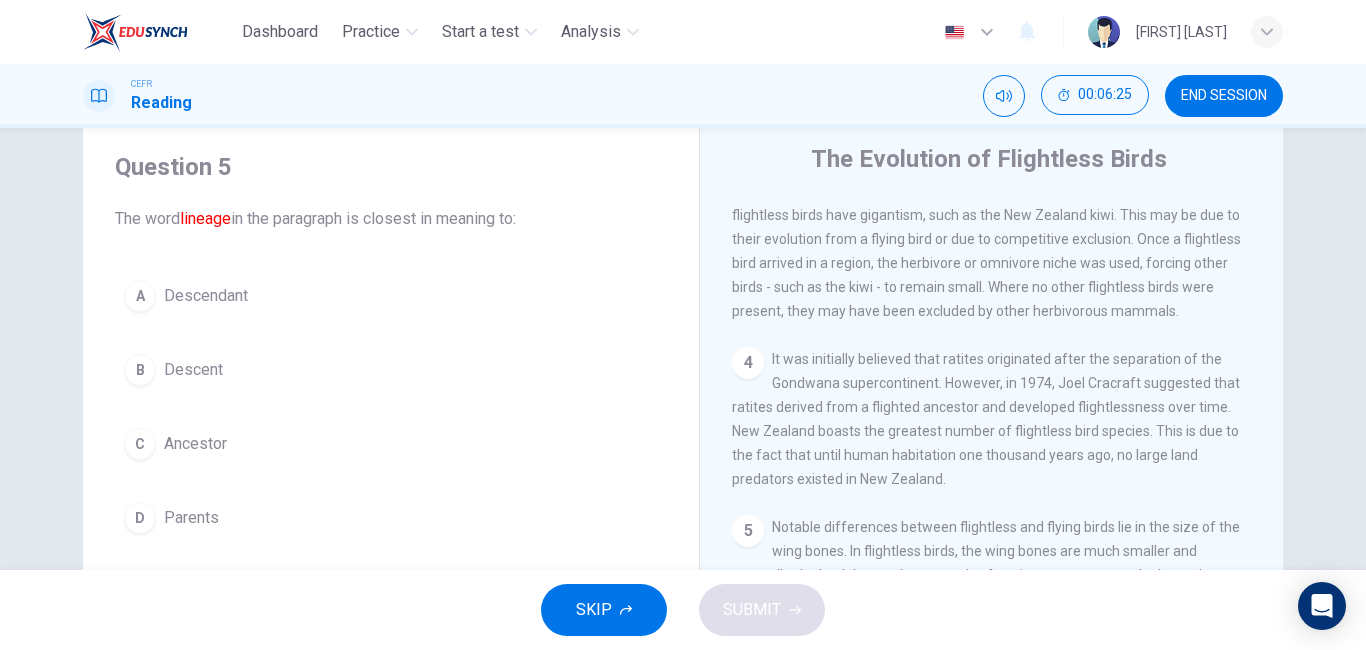 scroll, scrollTop: 56, scrollLeft: 0, axis: vertical 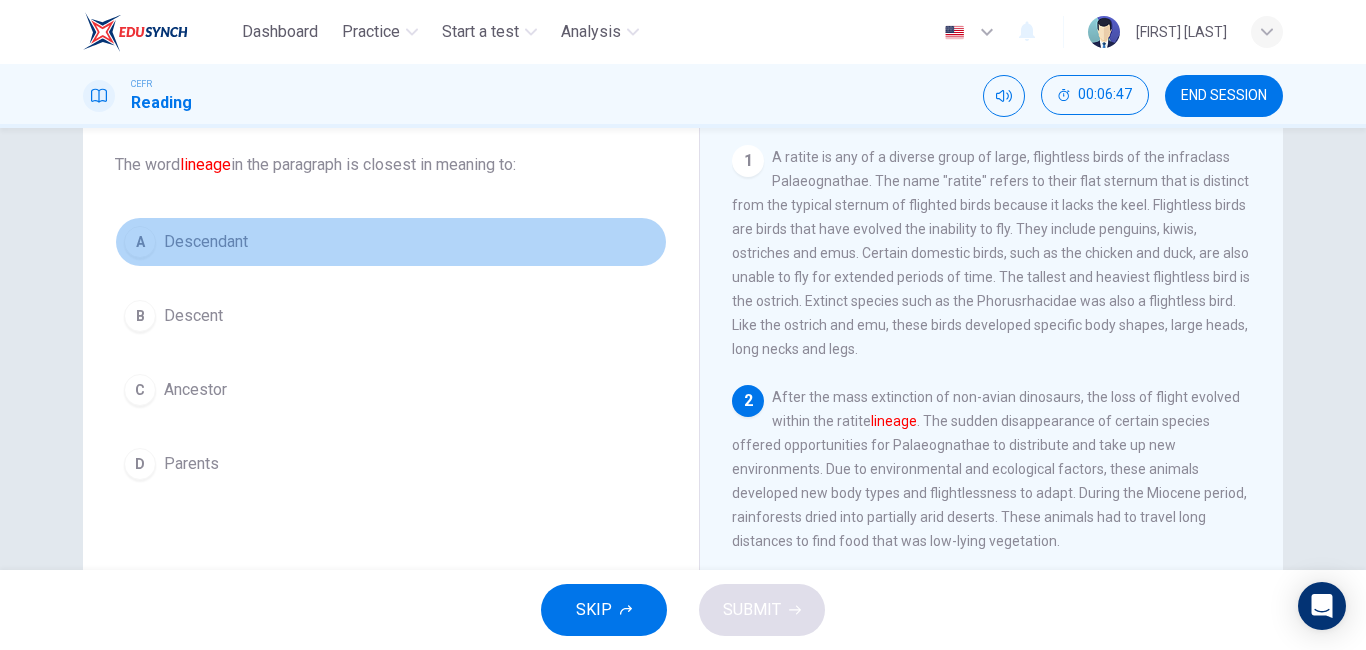 click on "A" at bounding box center (140, 242) 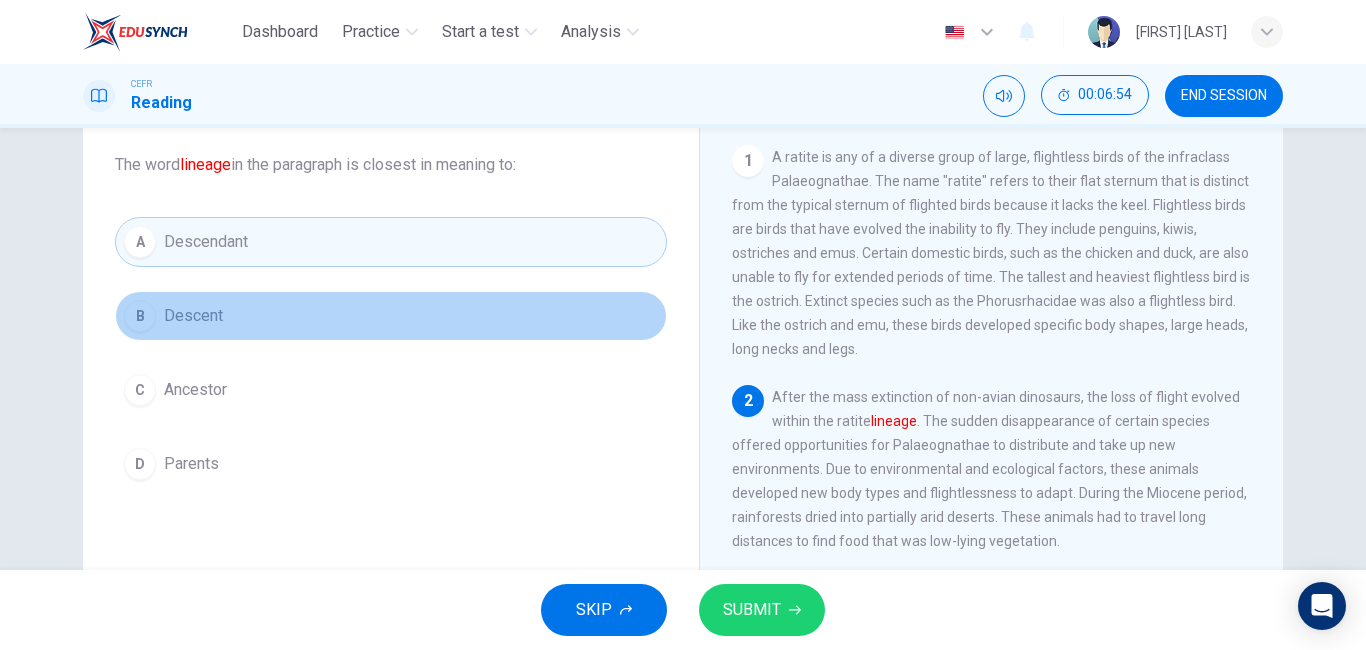 click on "B" at bounding box center (140, 316) 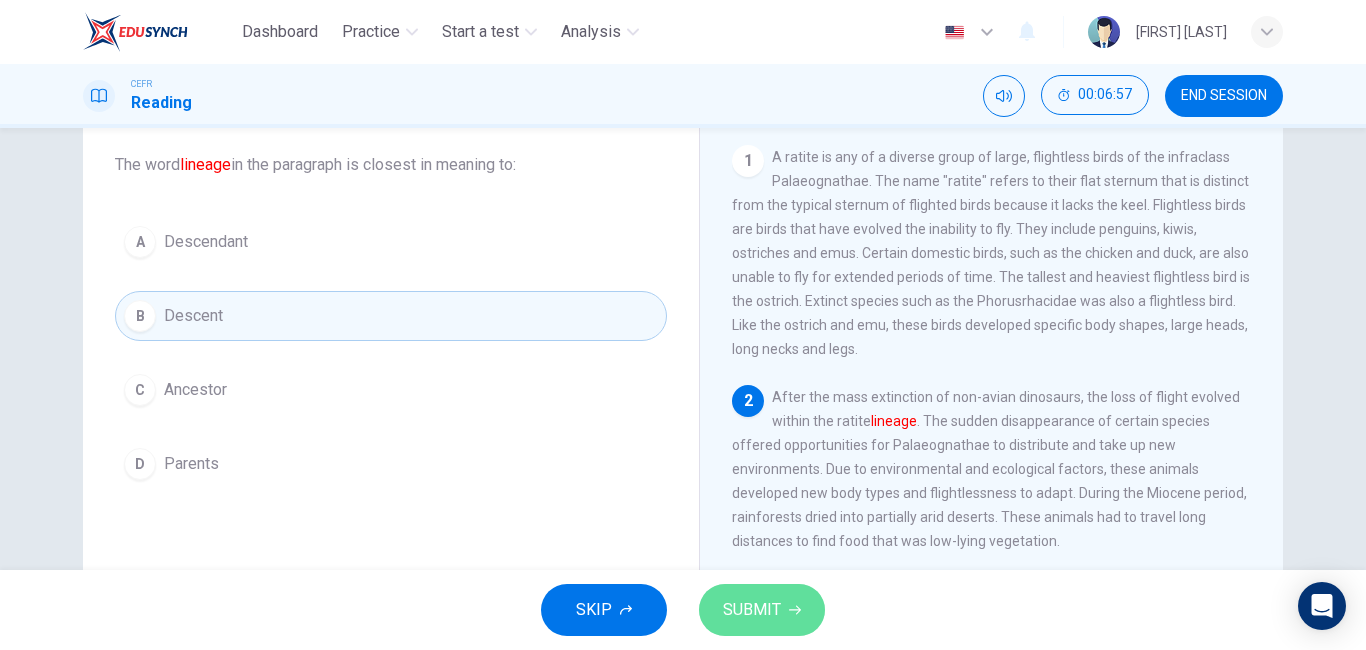 click on "SUBMIT" at bounding box center (762, 610) 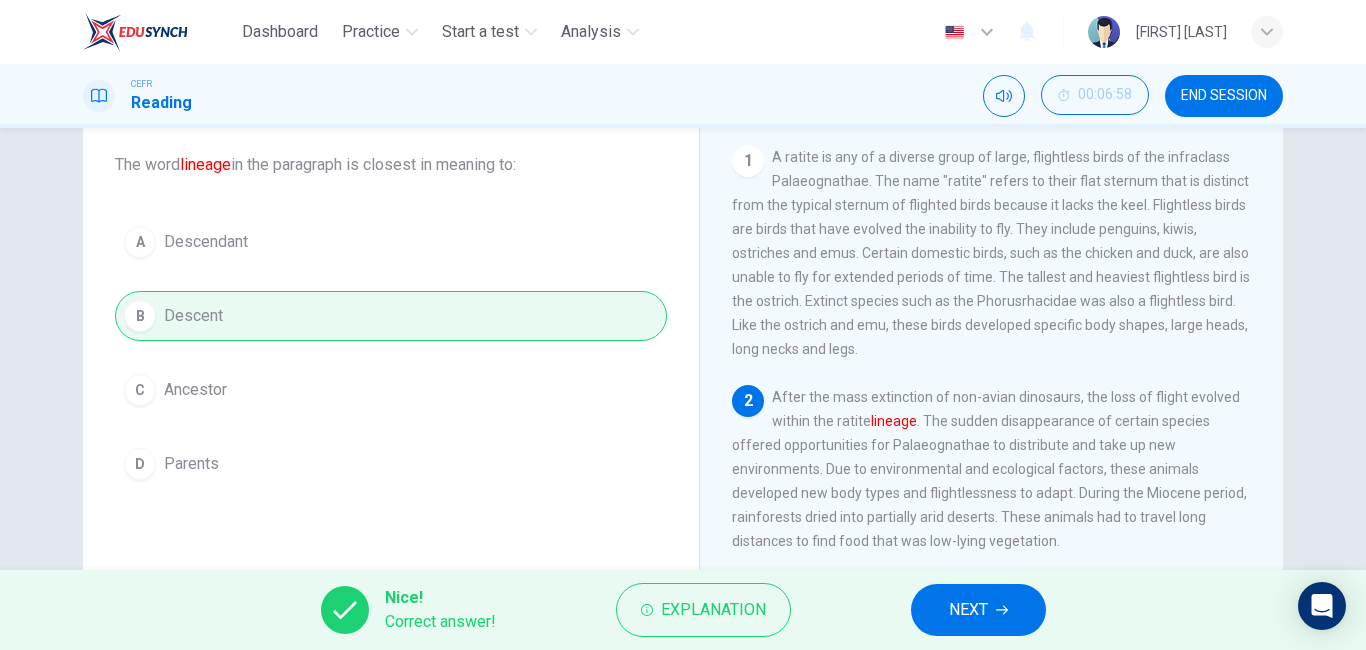 click on "NEXT" at bounding box center [978, 610] 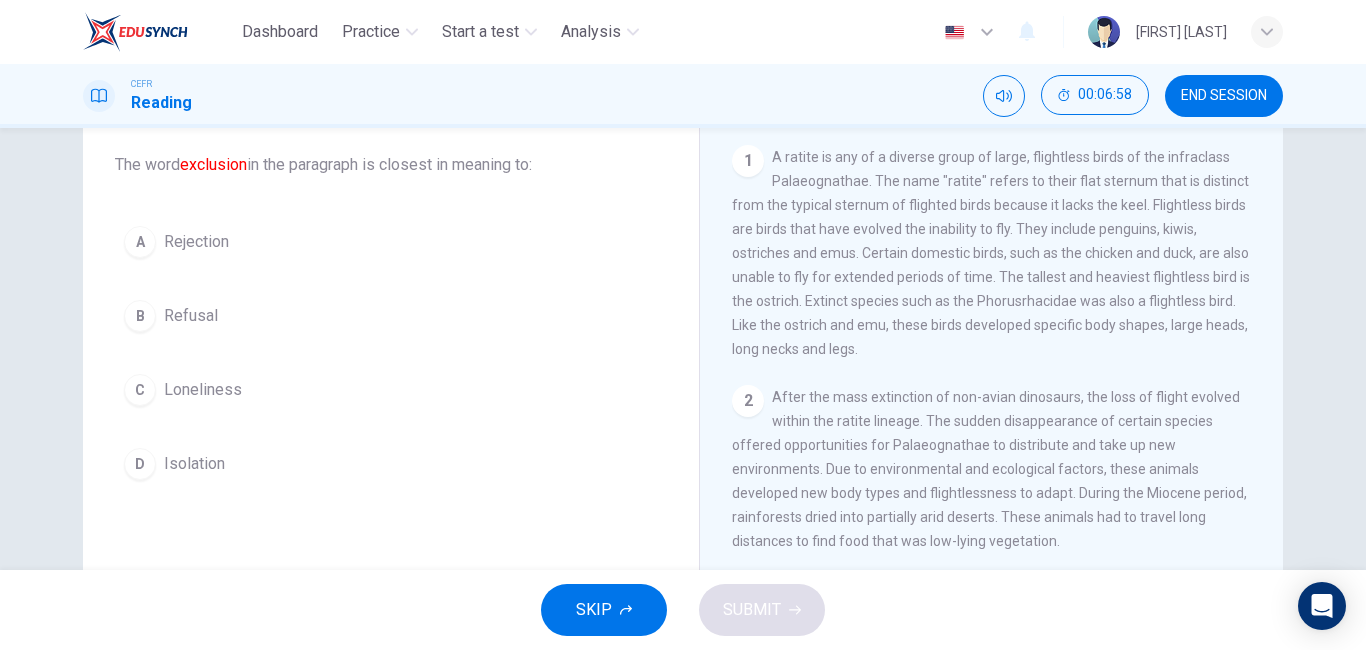 scroll, scrollTop: 21, scrollLeft: 0, axis: vertical 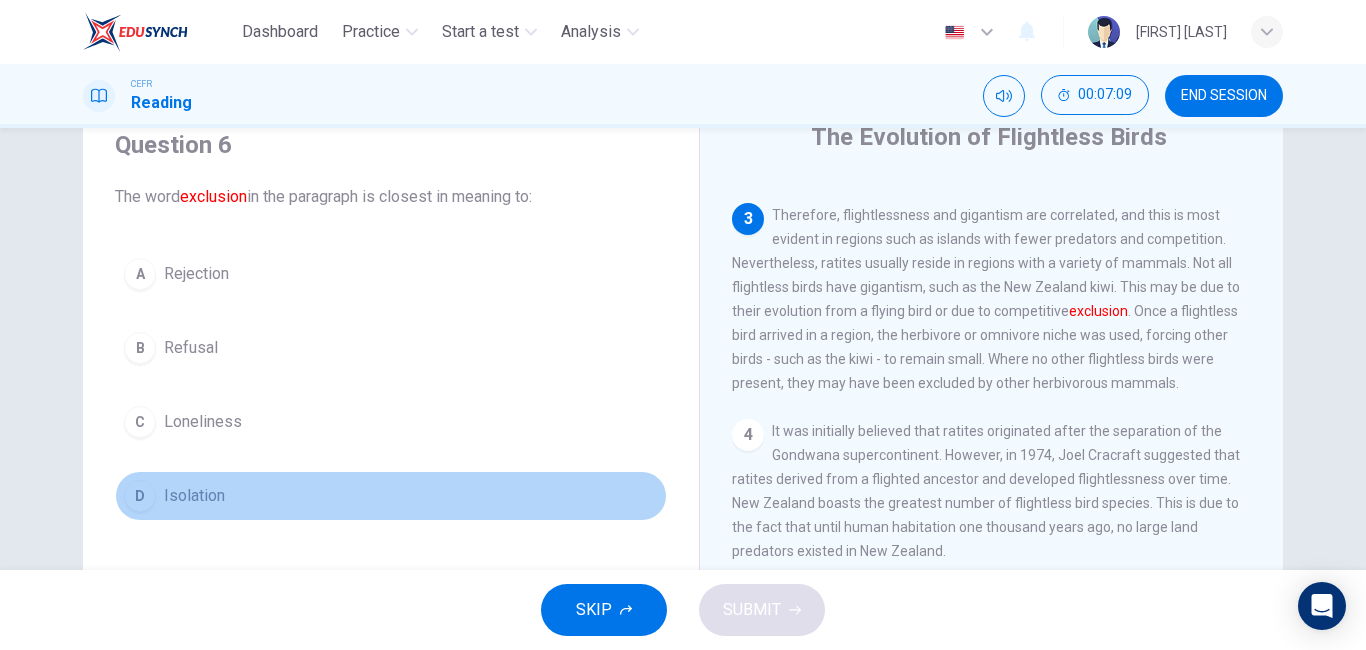 click on "D" at bounding box center [140, 274] 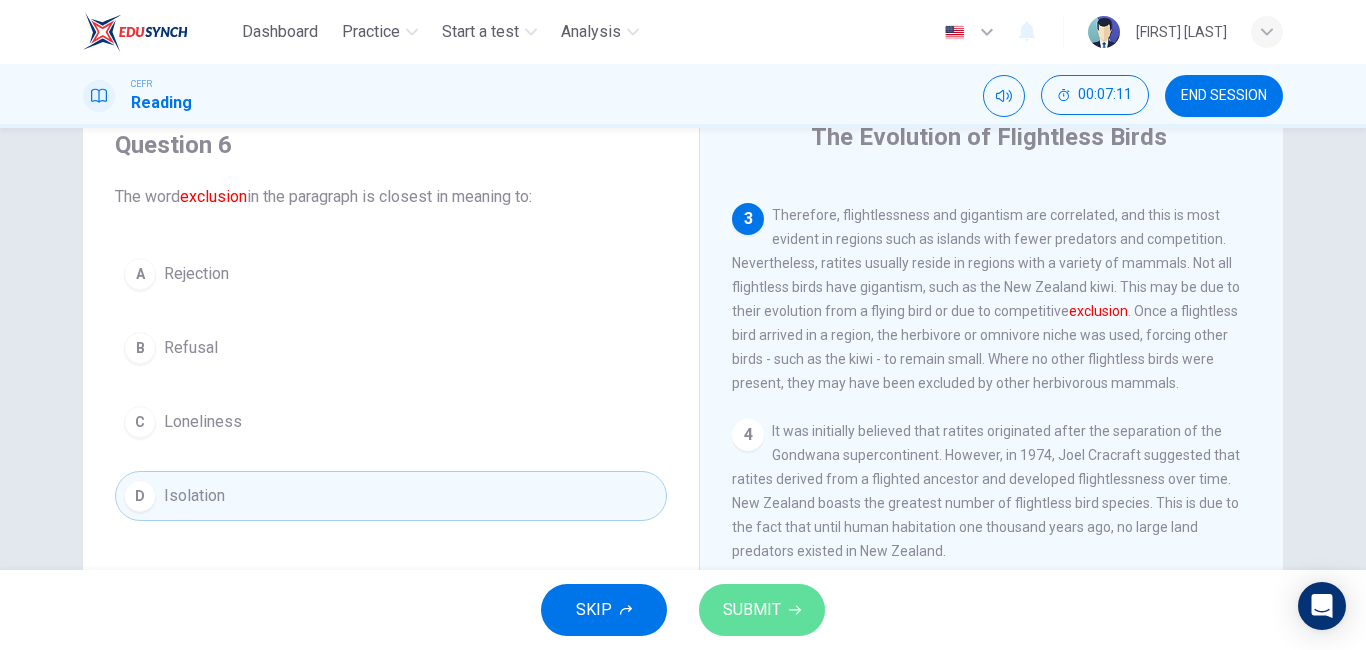 click on "SUBMIT" at bounding box center [762, 610] 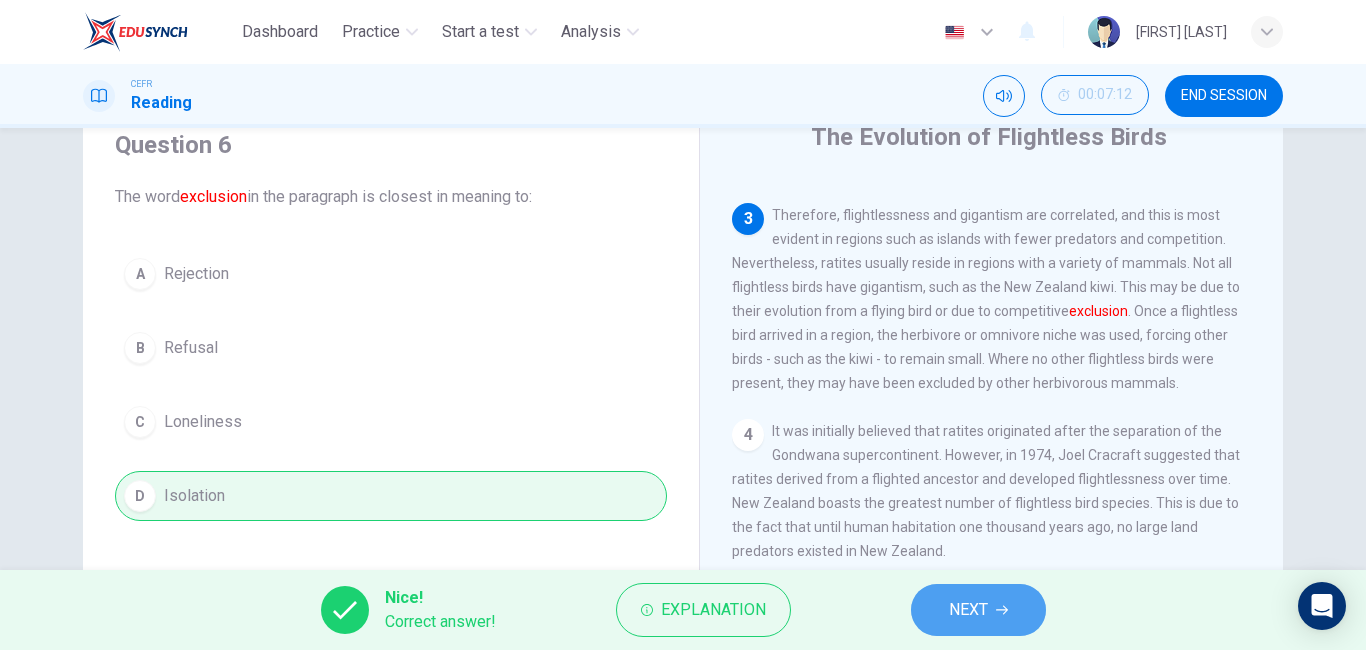 click on "NEXT" at bounding box center (978, 610) 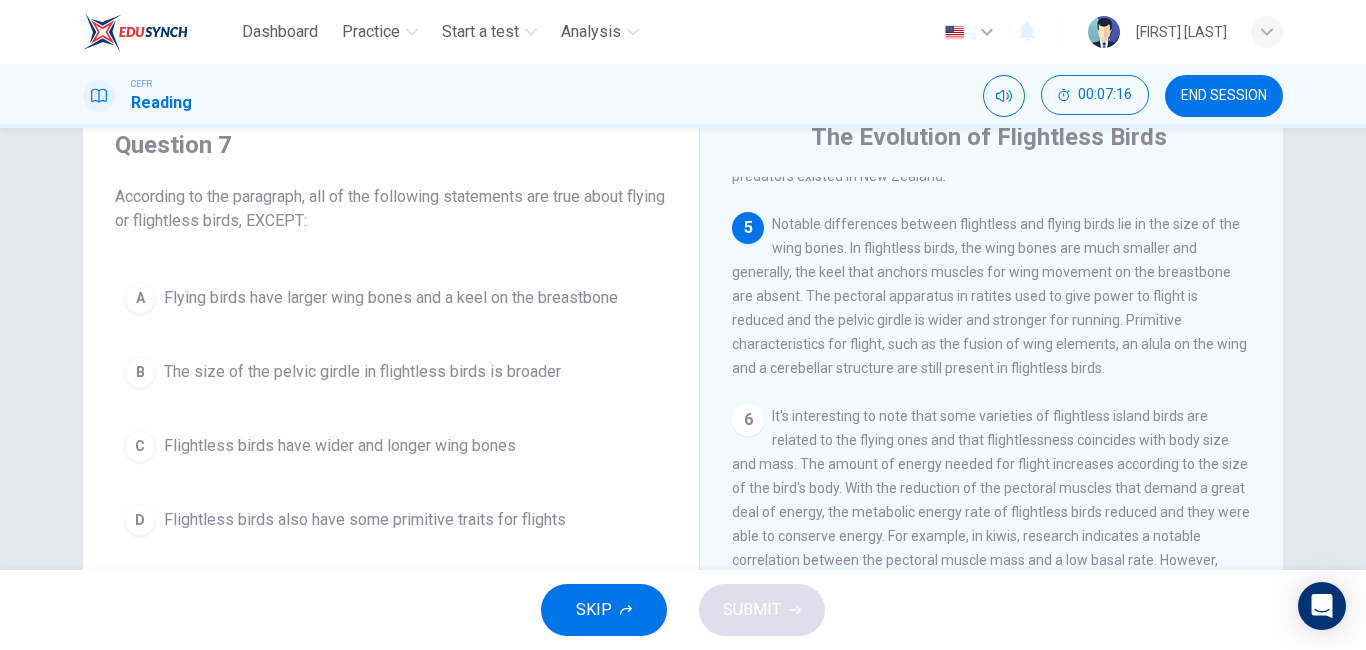 scroll, scrollTop: 780, scrollLeft: 0, axis: vertical 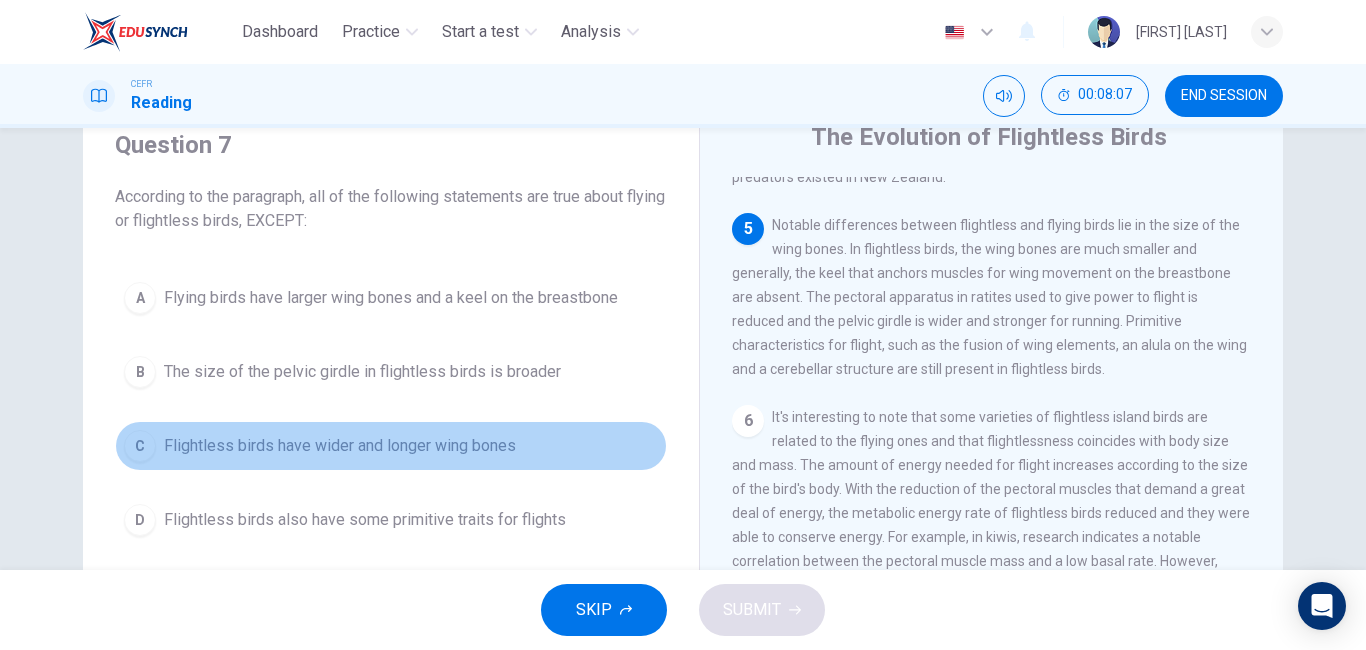 click on "C" at bounding box center [140, 298] 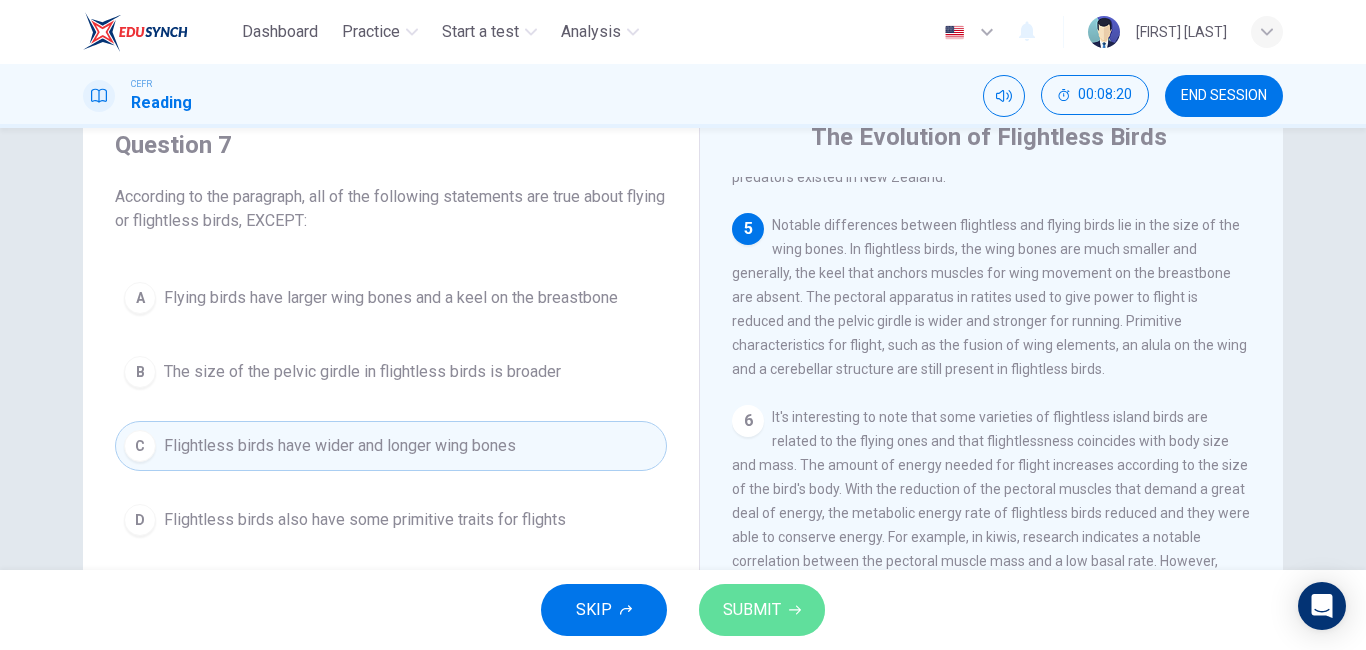 click at bounding box center [795, 610] 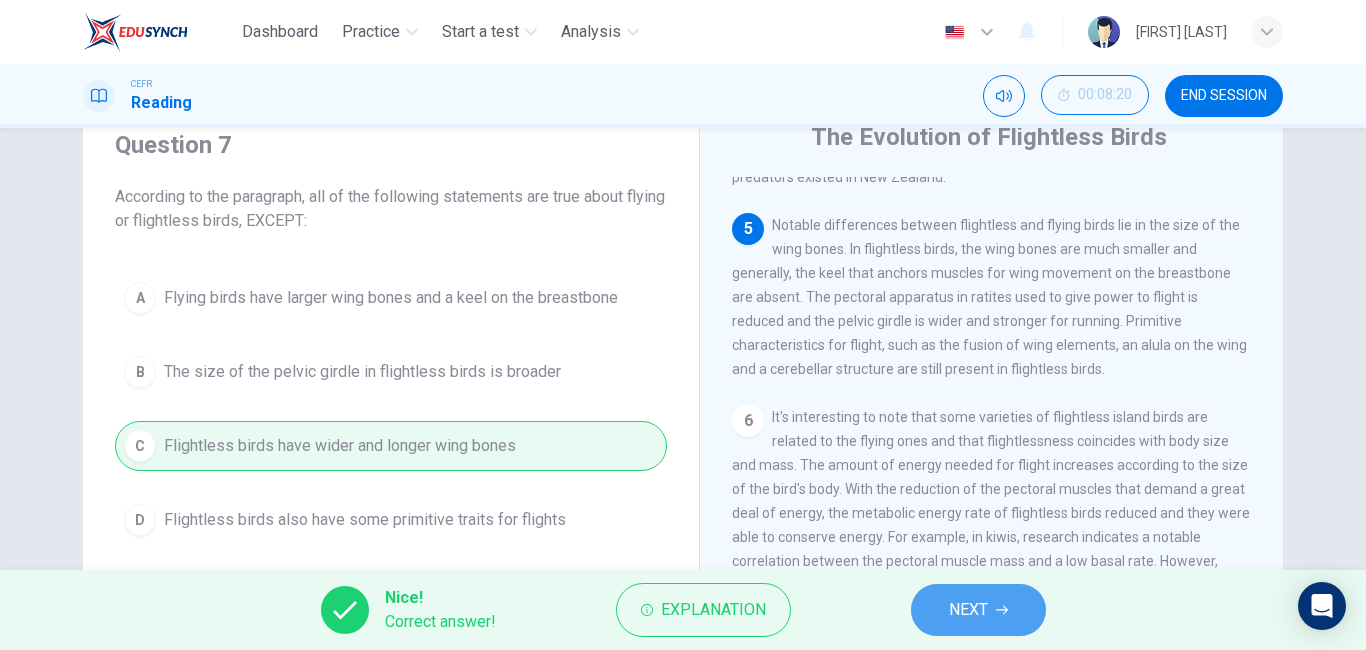 click on "NEXT" at bounding box center [968, 610] 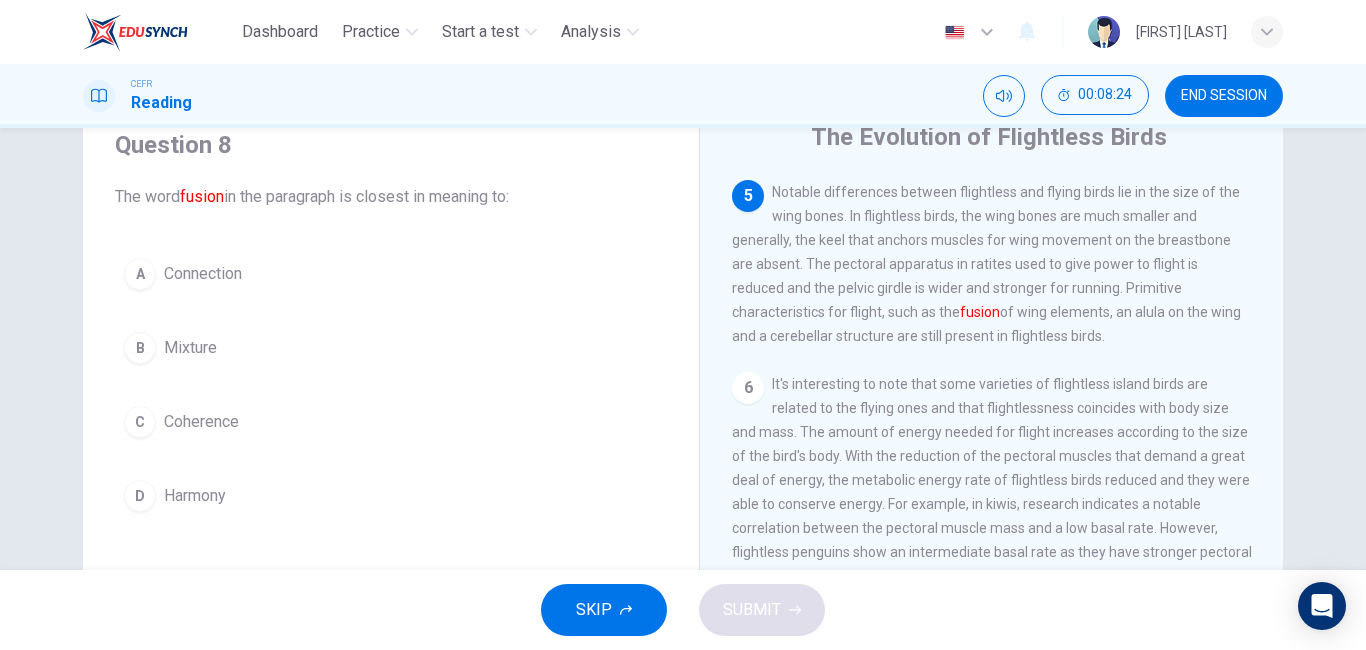scroll, scrollTop: 812, scrollLeft: 0, axis: vertical 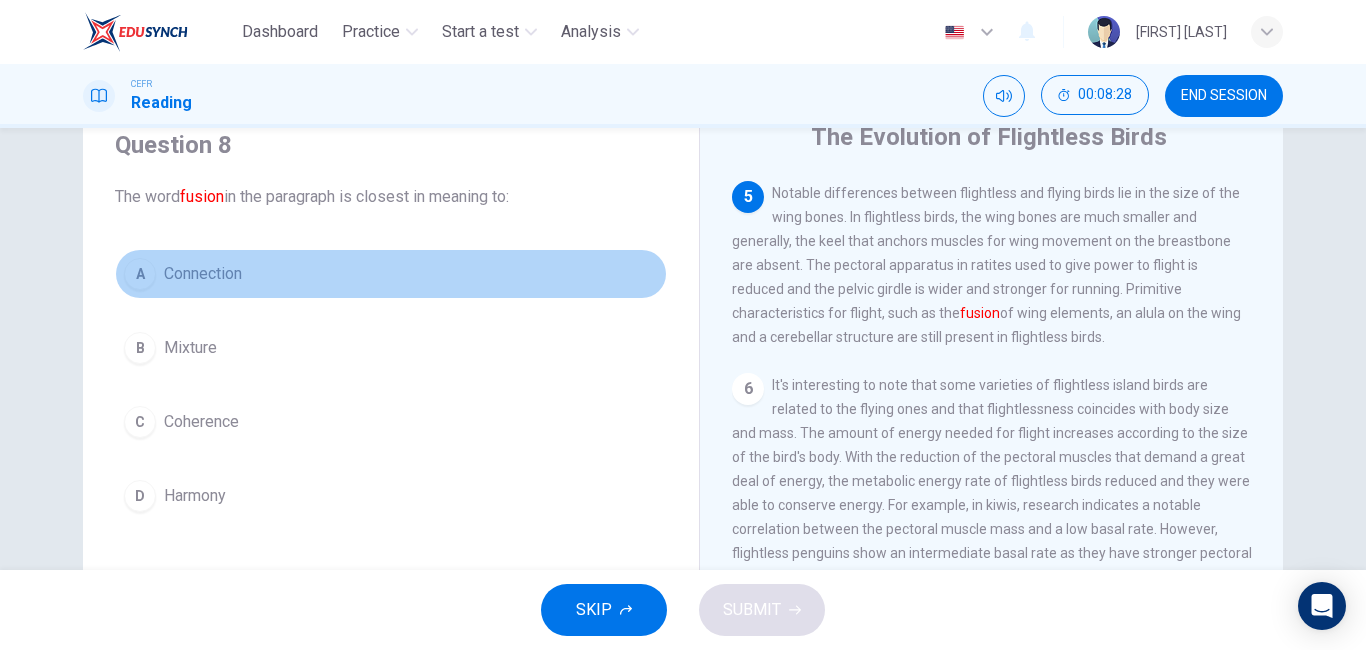 click on "A" at bounding box center [140, 274] 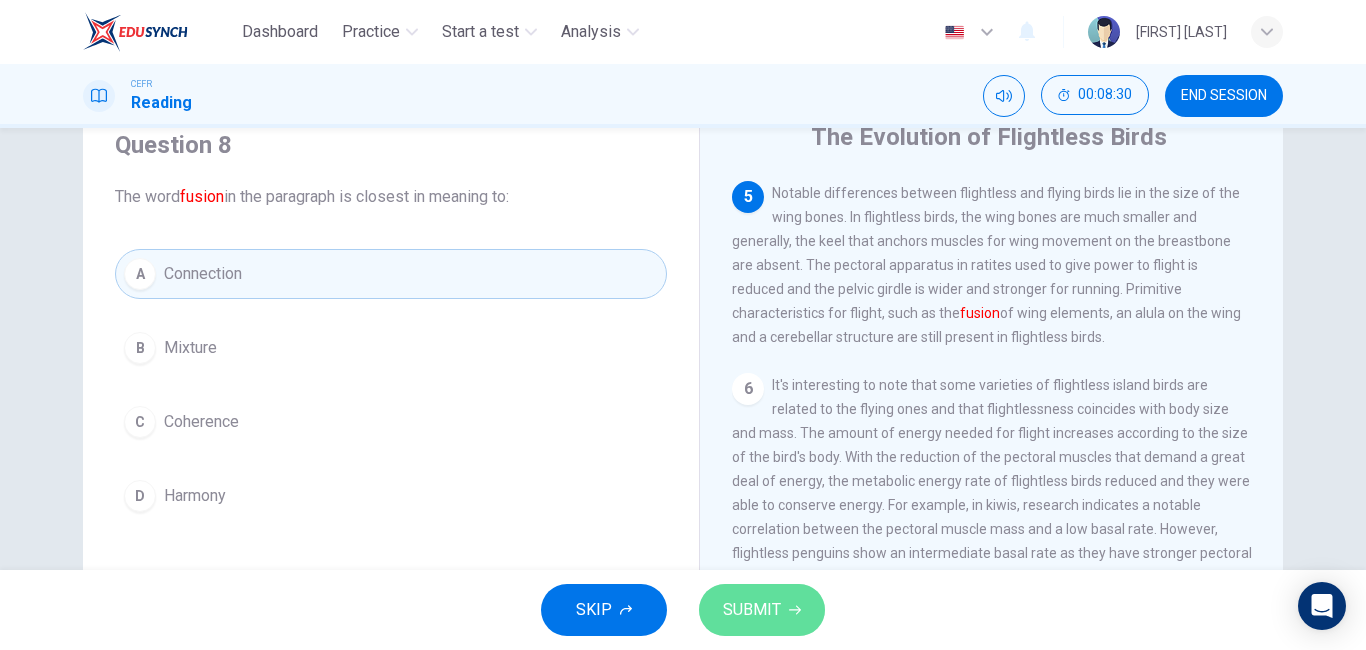 click on "SUBMIT" at bounding box center [752, 610] 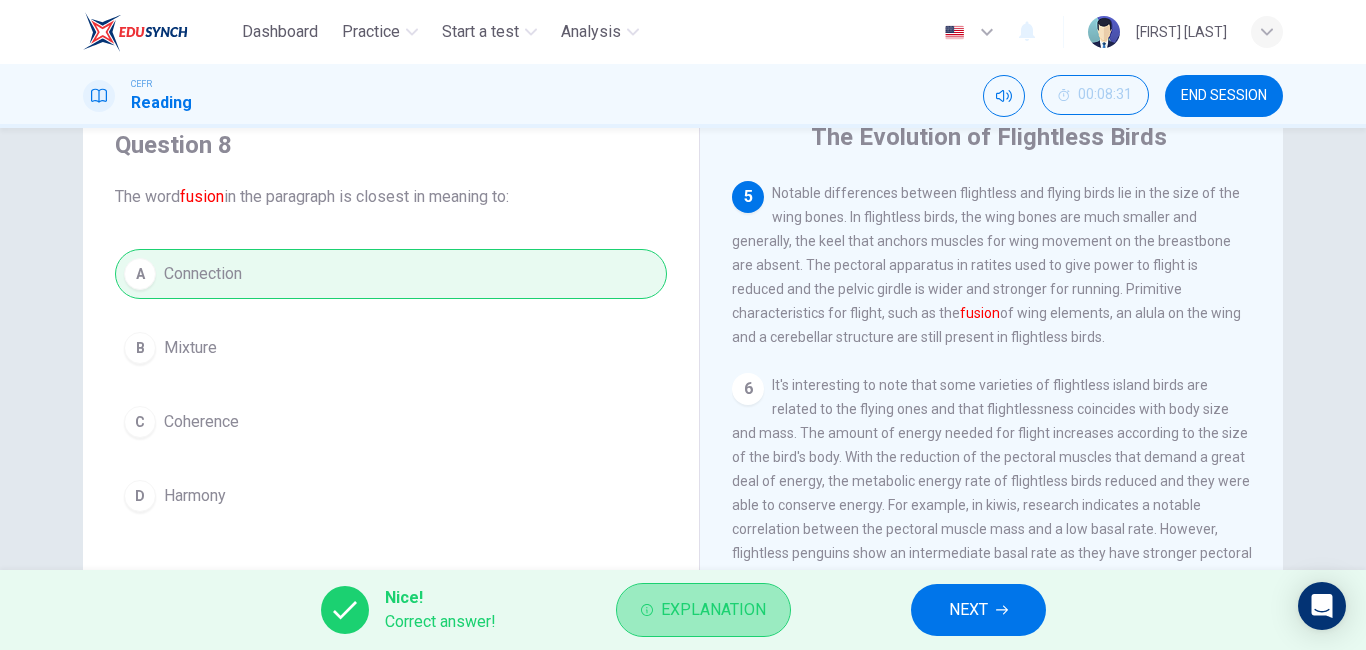 click on "Explanation" at bounding box center (713, 610) 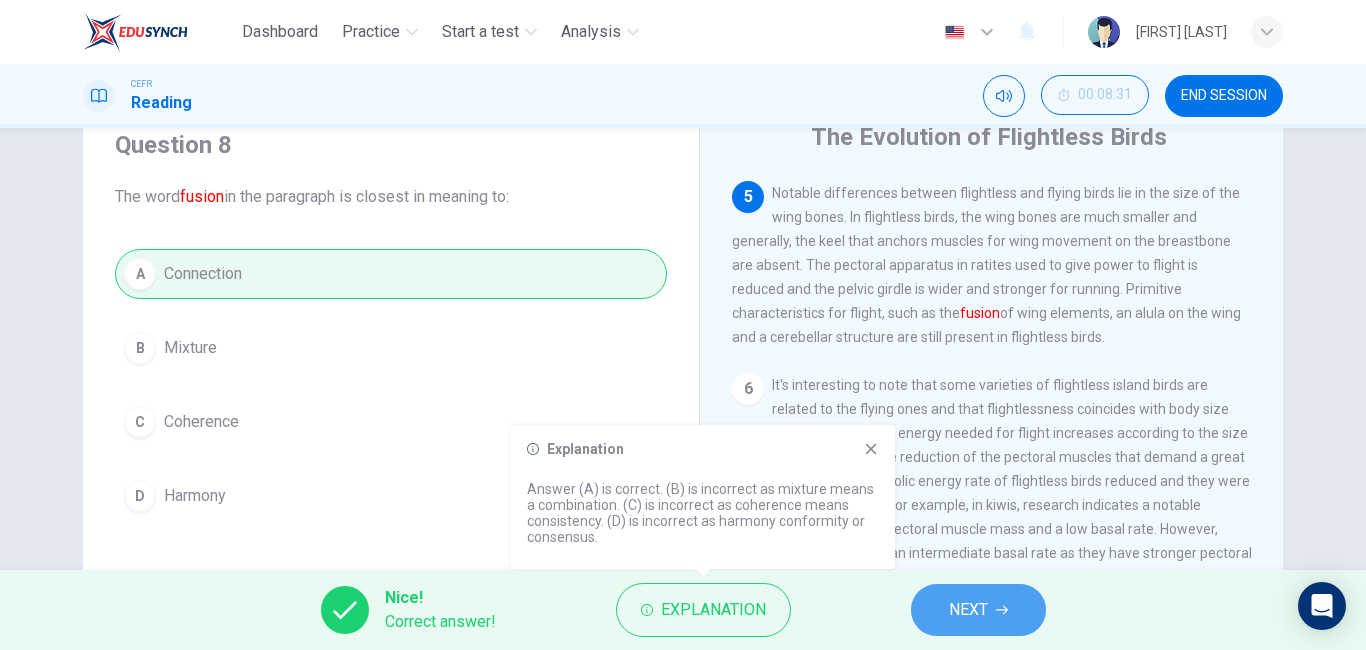 click on "NEXT" at bounding box center [968, 610] 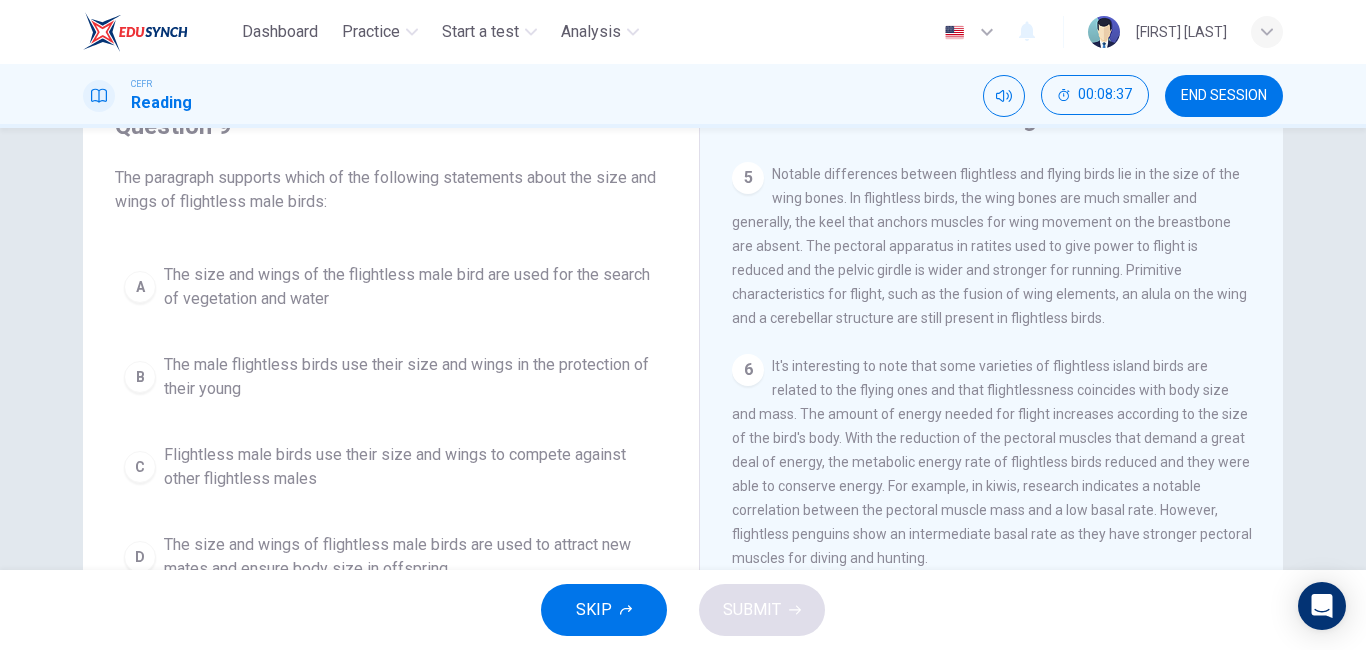 scroll, scrollTop: 97, scrollLeft: 0, axis: vertical 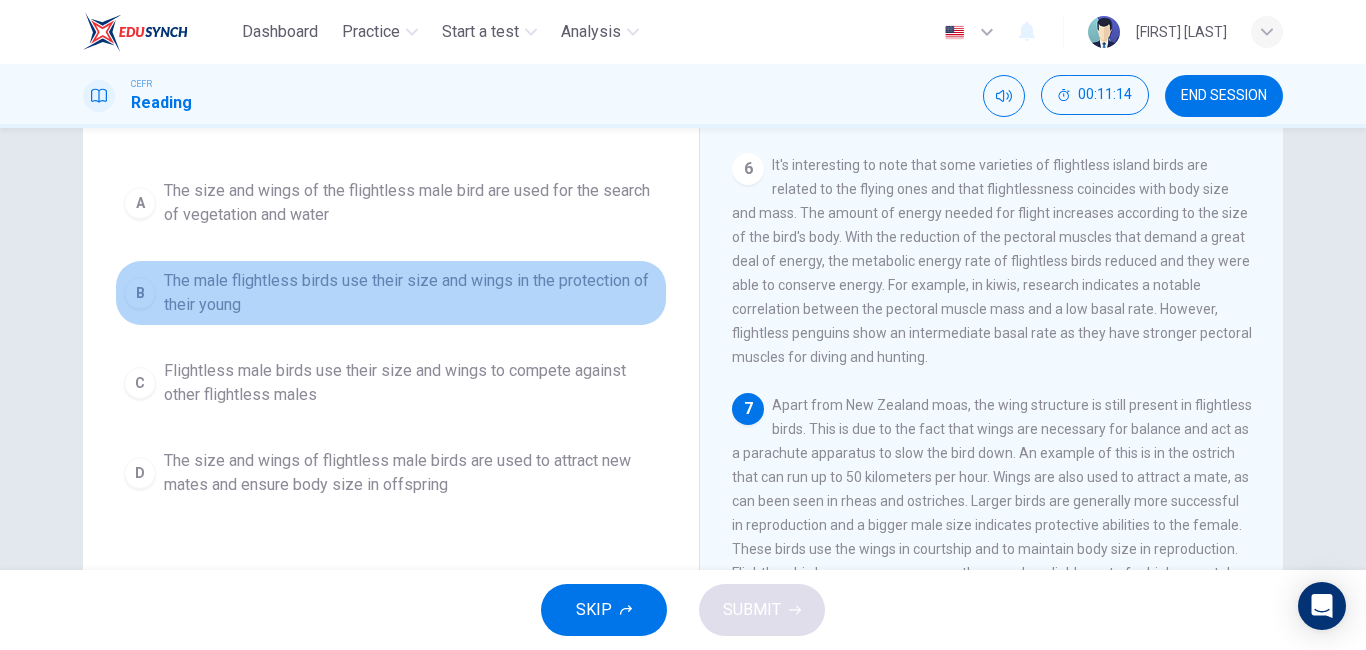 click on "B" at bounding box center (140, 203) 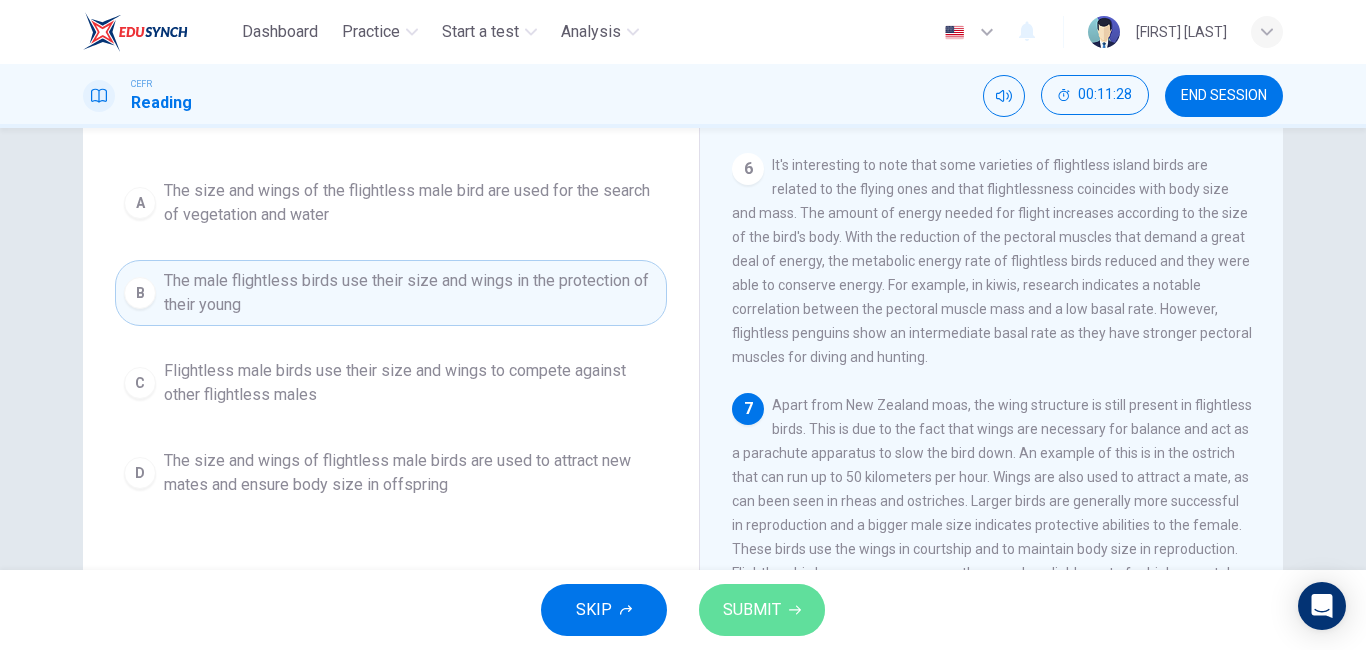 click on "SUBMIT" at bounding box center [752, 610] 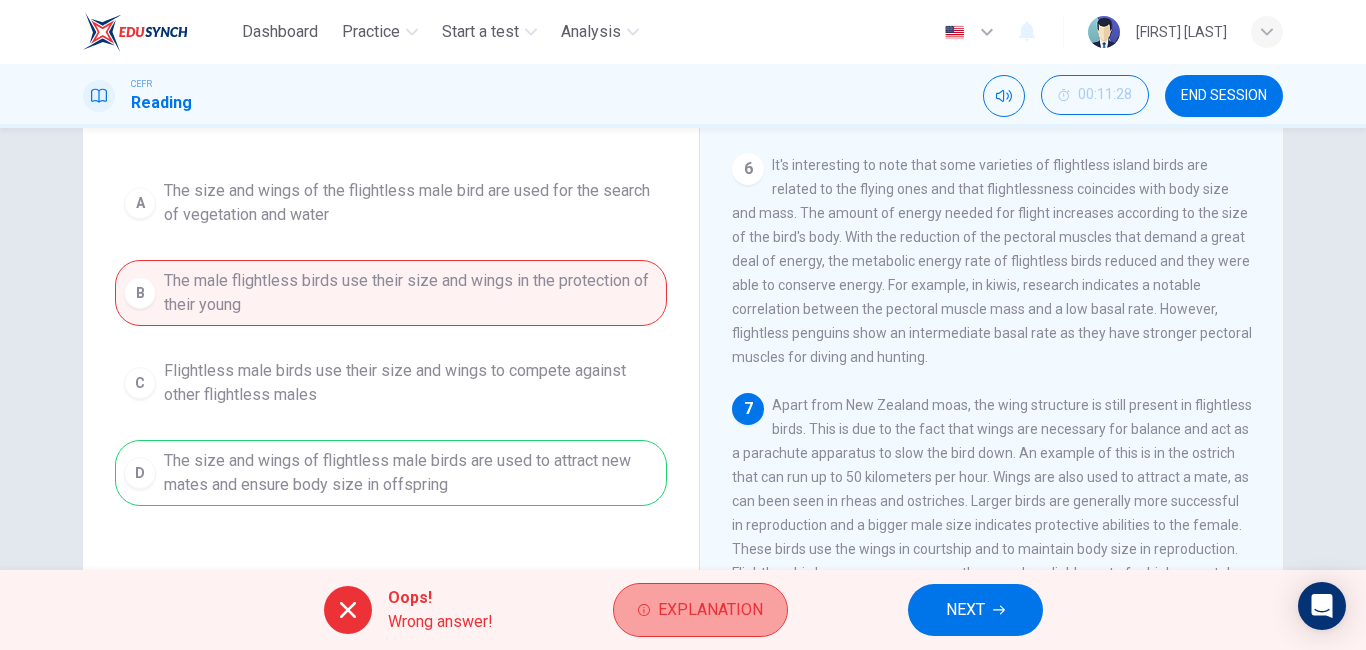 click on "Explanation" at bounding box center [710, 610] 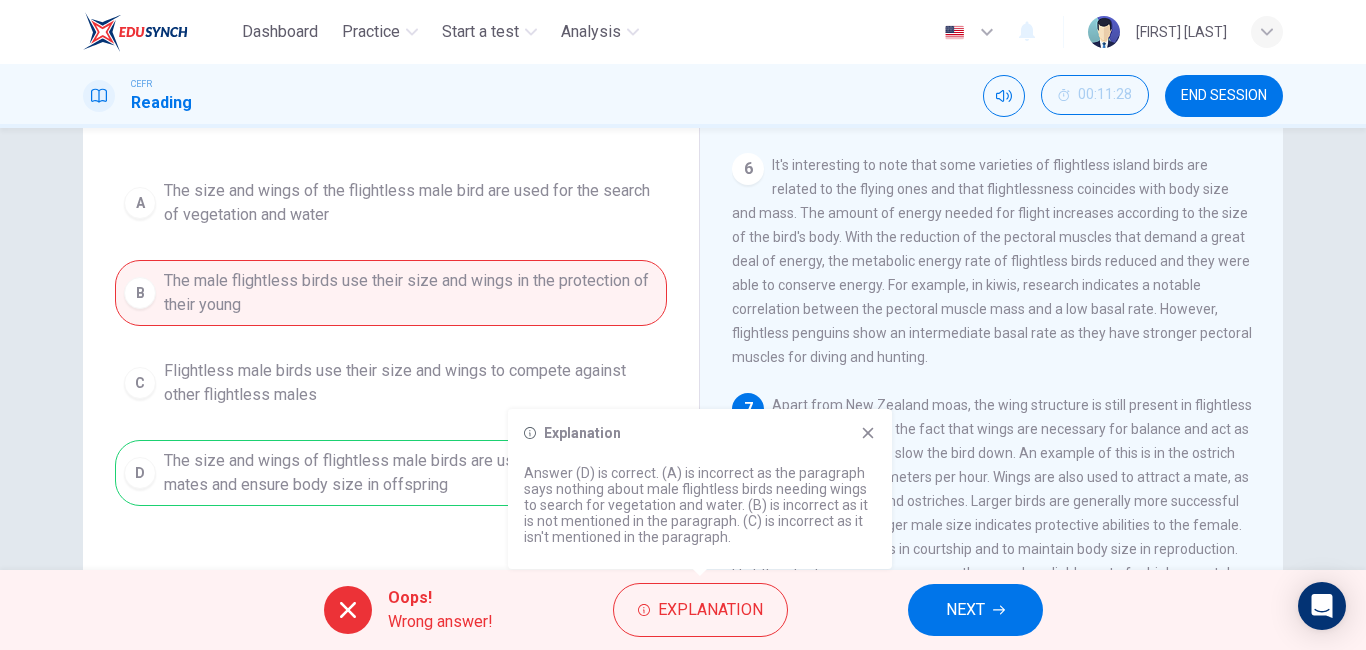 click on "A The size and wings of the flightless male bird are used for the search of vegetation and water B The male flightless birds use their size and wings in the protection of their young C Flightless male birds use their size and wings to compete against other flightless males D The size and wings of flightless male birds are used to attract new mates and ensure body size in offspring" at bounding box center (391, 338) 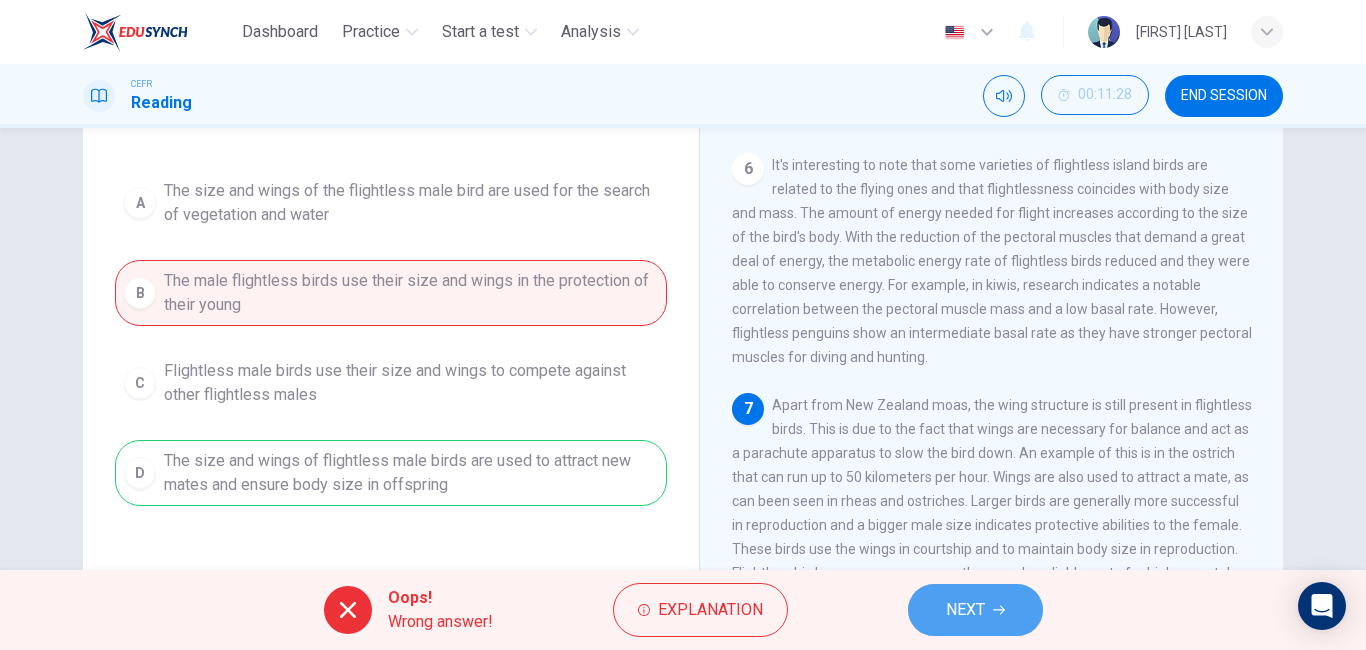 click on "NEXT" at bounding box center [965, 610] 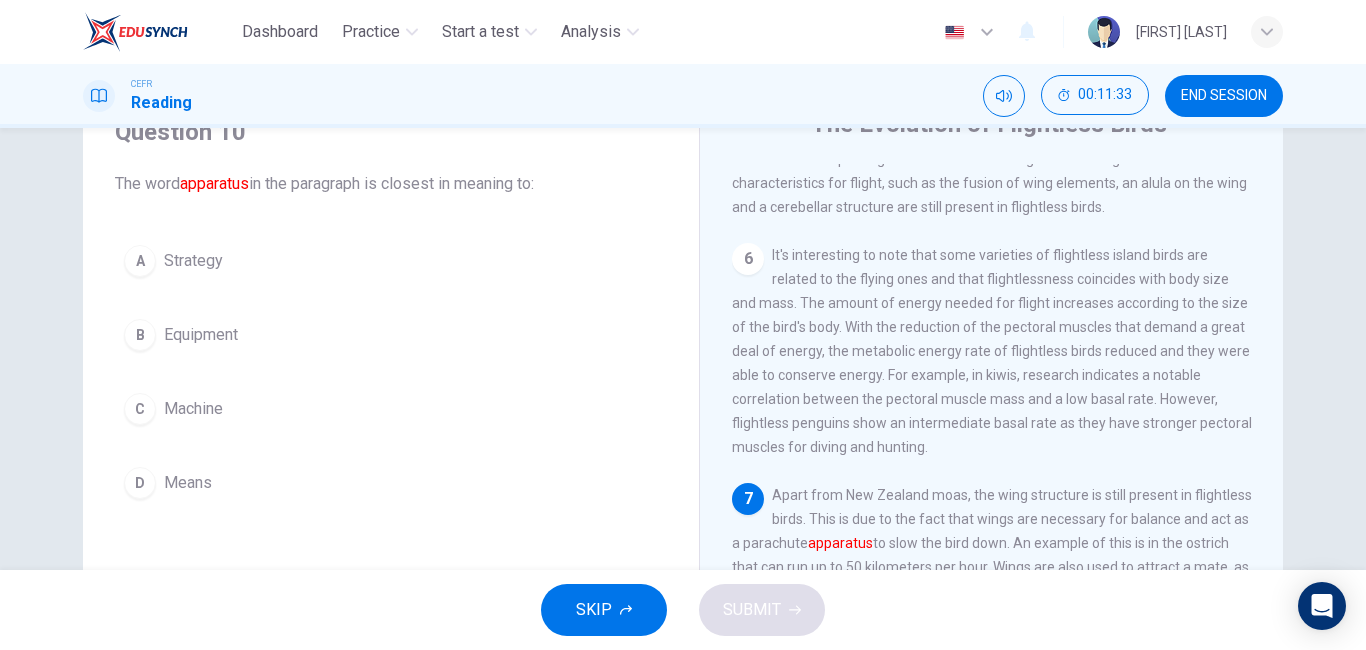 scroll, scrollTop: 91, scrollLeft: 0, axis: vertical 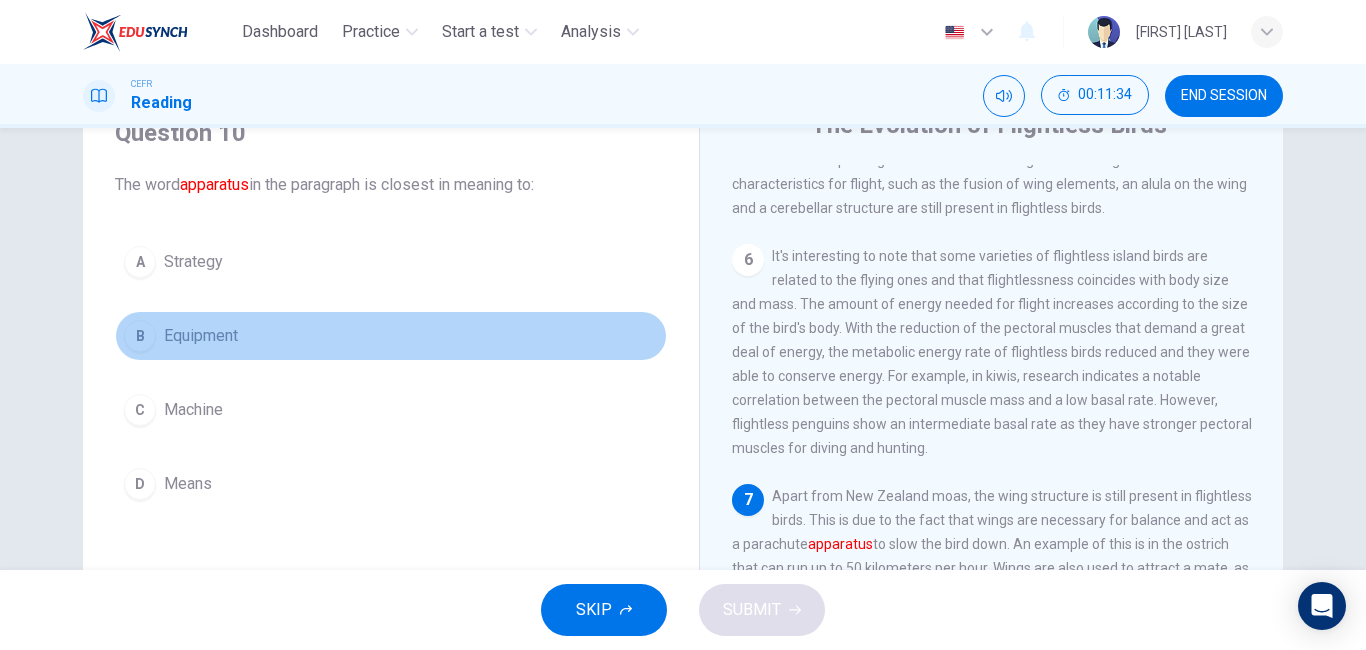 click on "B" at bounding box center [140, 262] 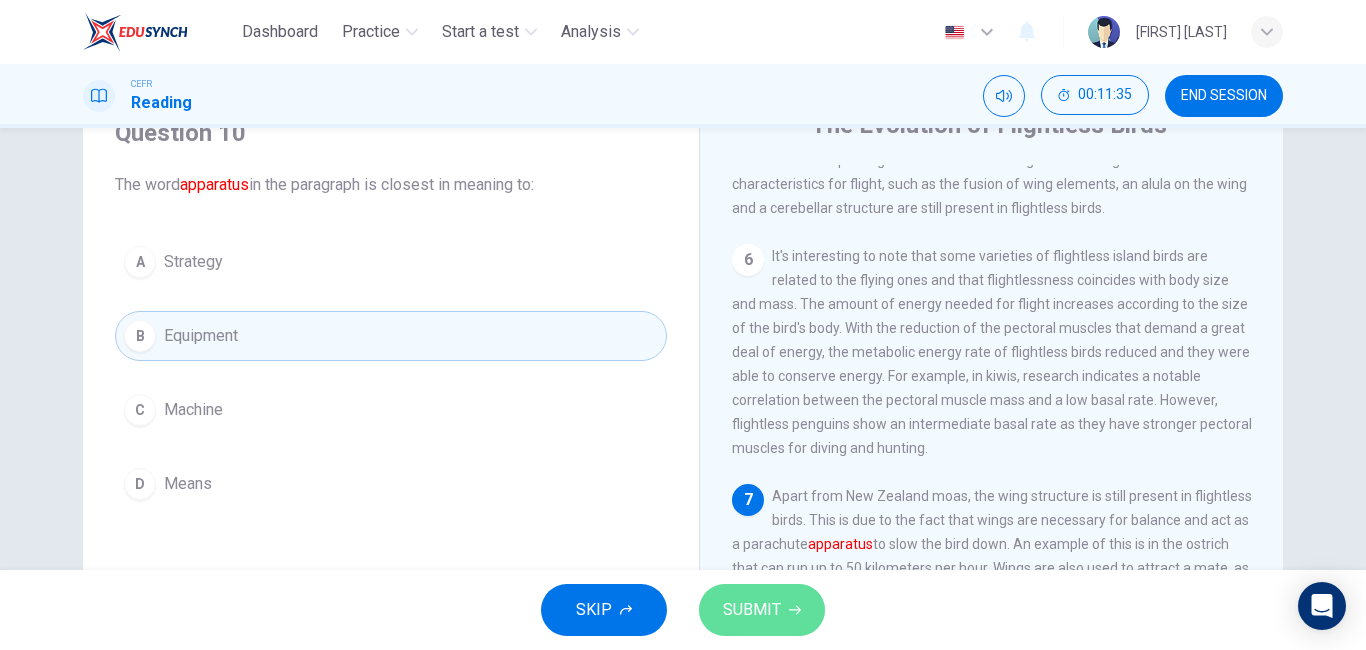 click on "SUBMIT" at bounding box center [762, 610] 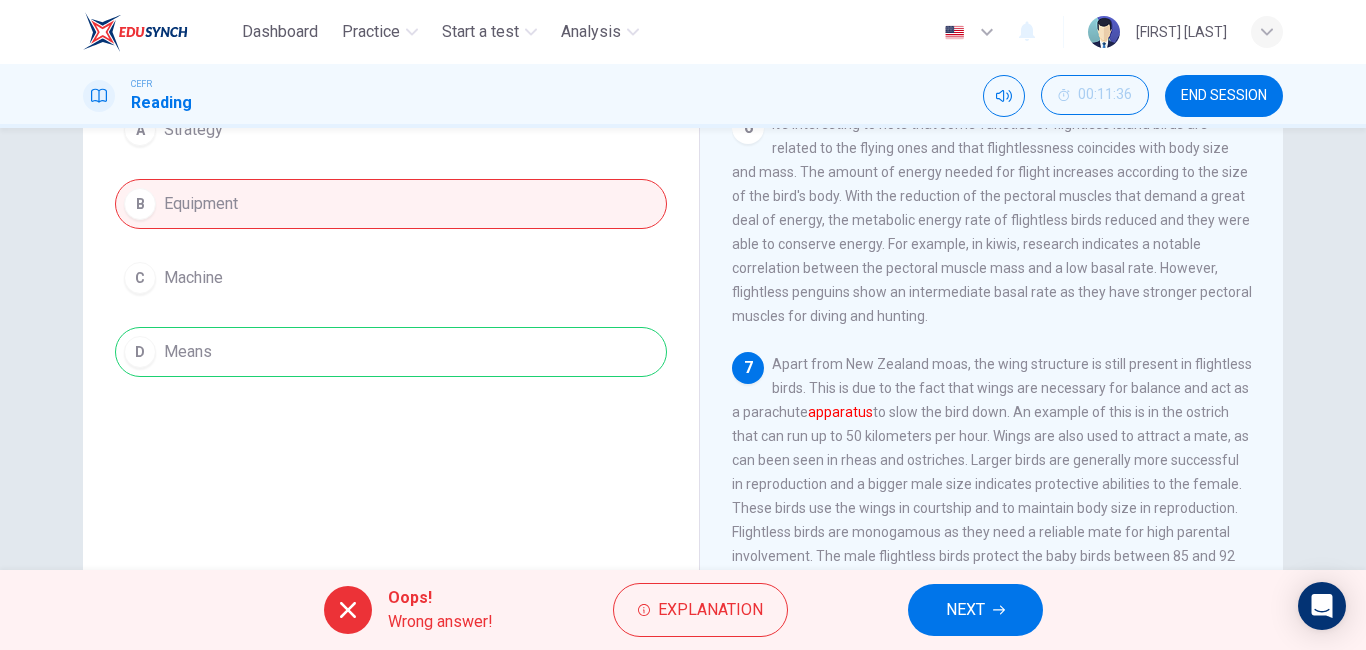 scroll, scrollTop: 333, scrollLeft: 0, axis: vertical 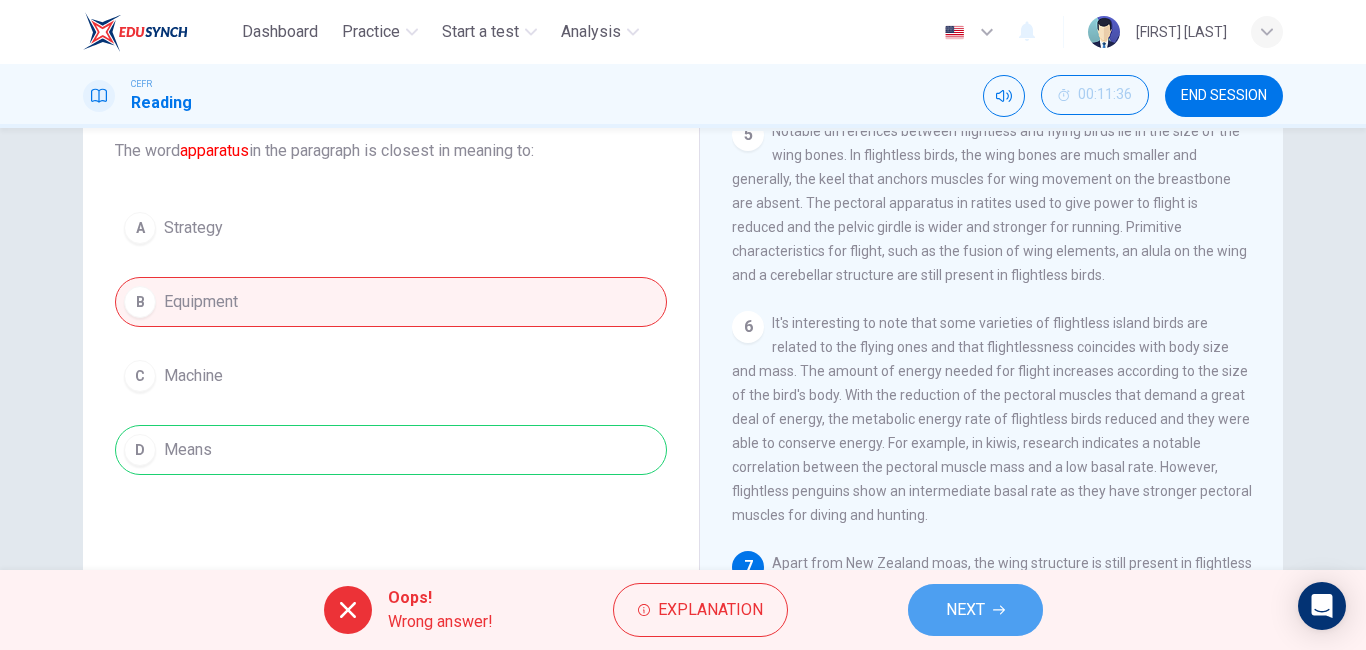 click on "NEXT" at bounding box center (975, 610) 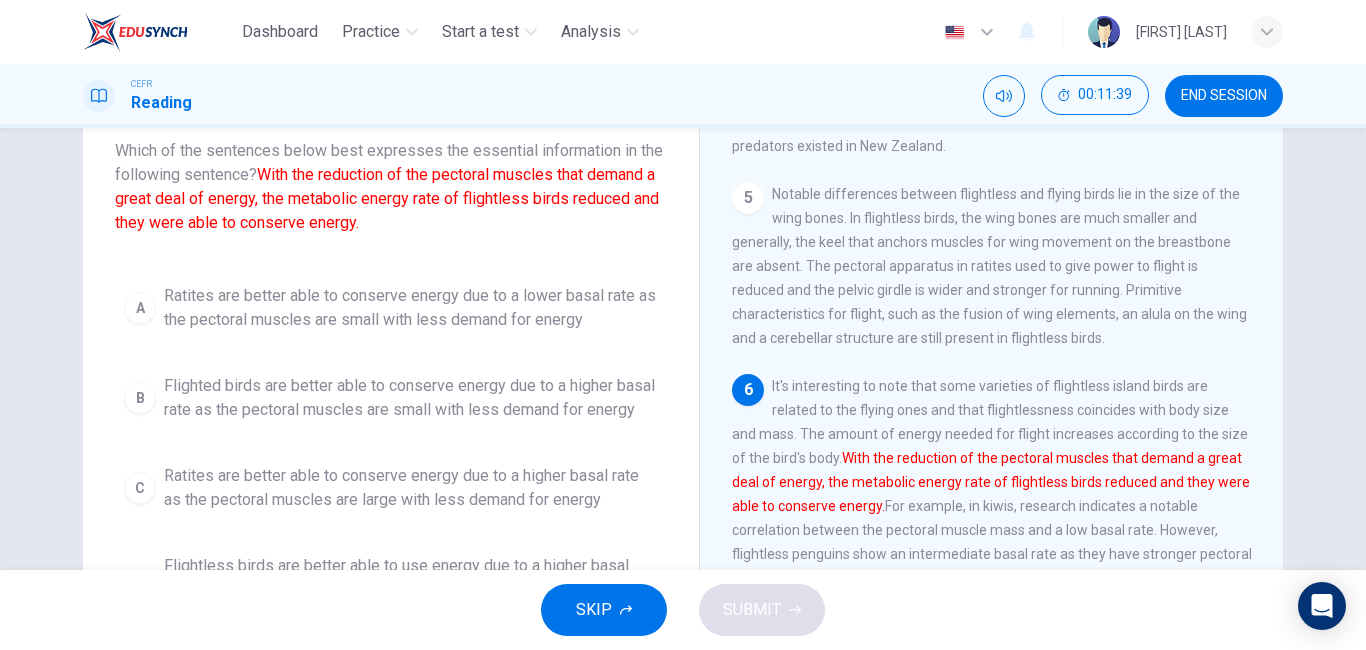 scroll, scrollTop: 941, scrollLeft: 0, axis: vertical 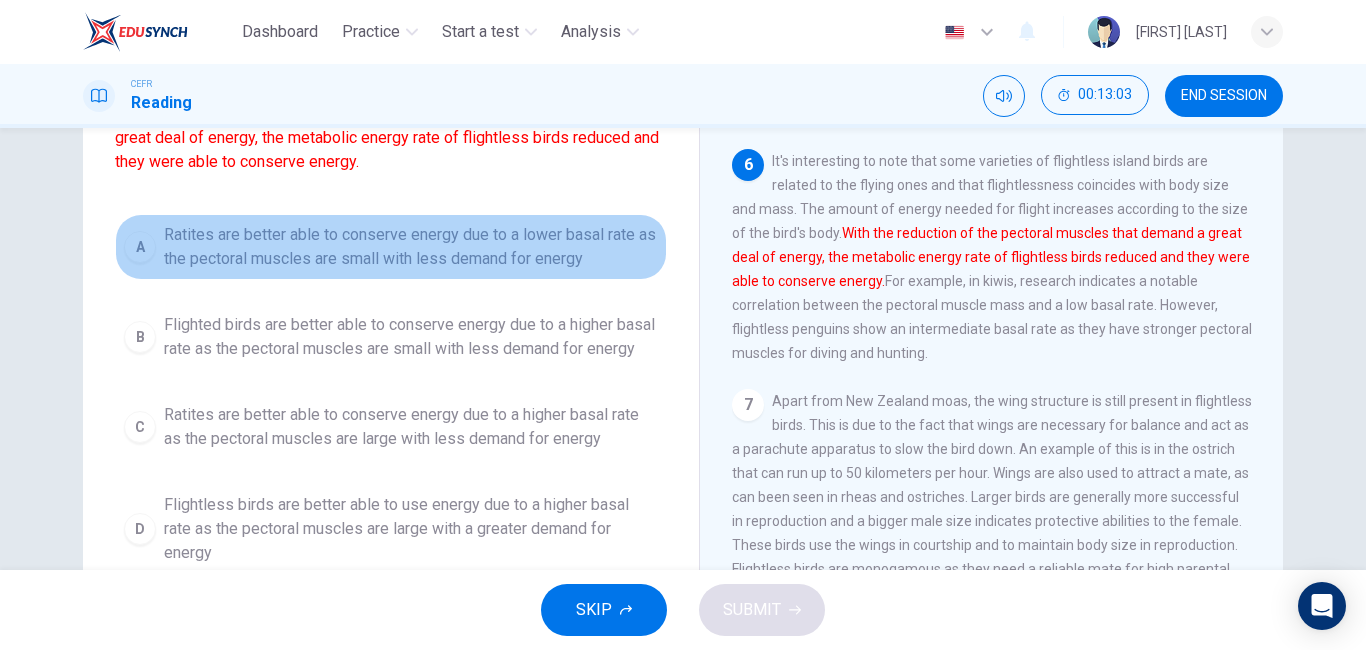 click on "A" at bounding box center (140, 247) 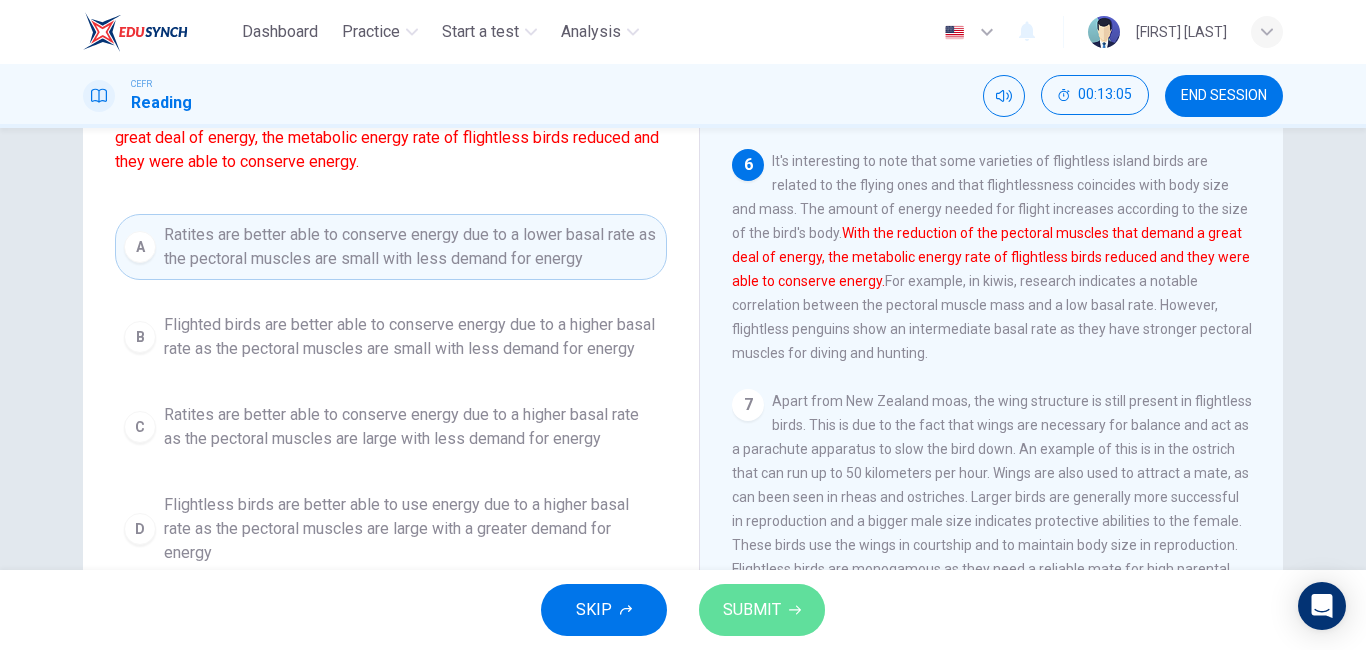 click on "SUBMIT" at bounding box center [762, 610] 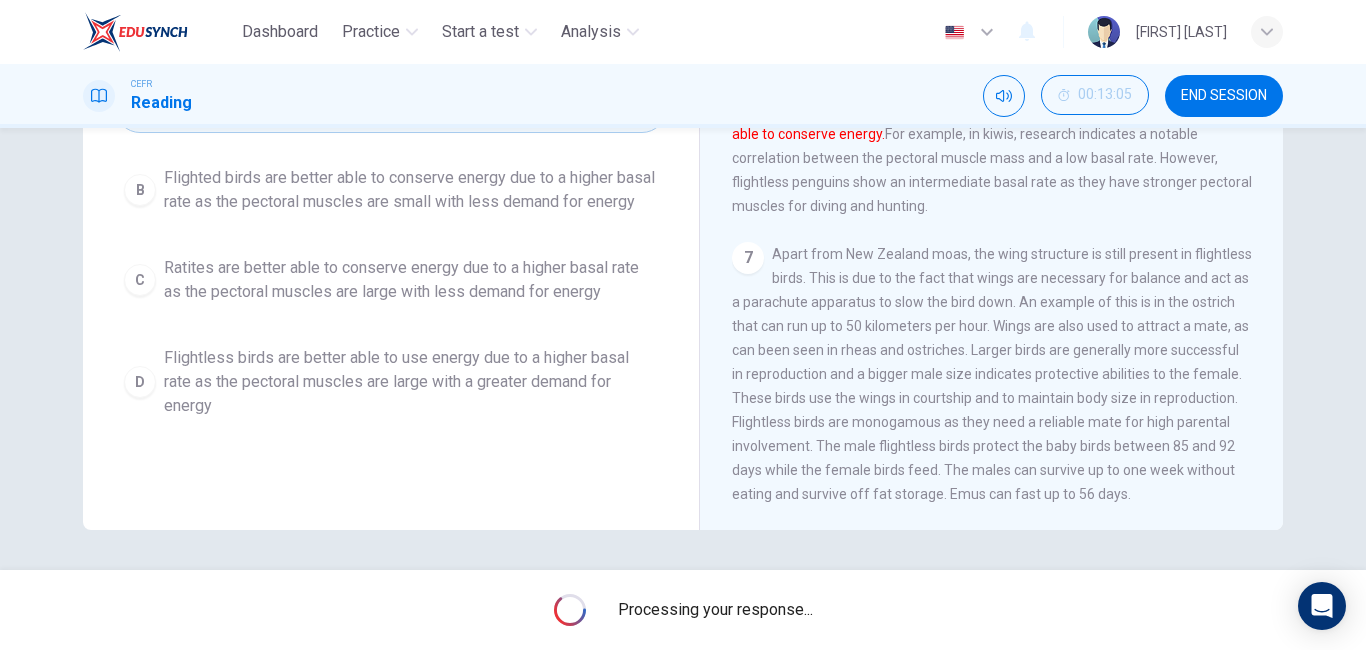 scroll, scrollTop: 0, scrollLeft: 0, axis: both 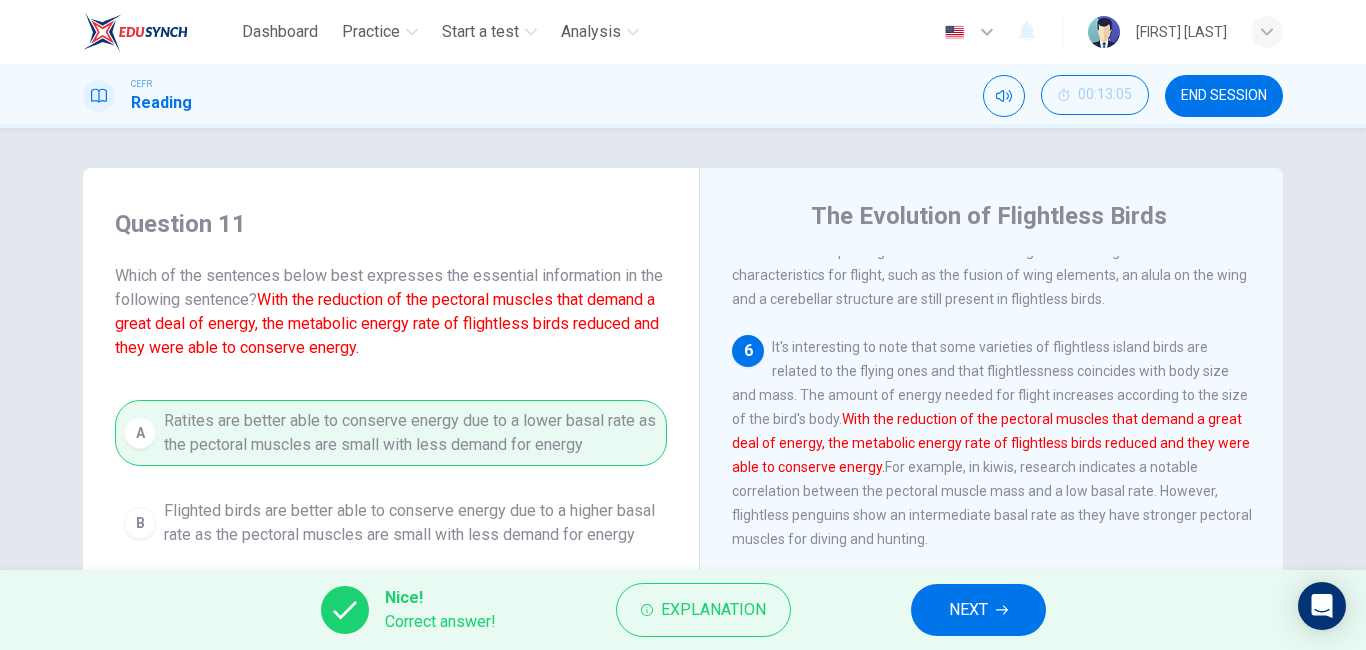 click on "NEXT" at bounding box center (978, 610) 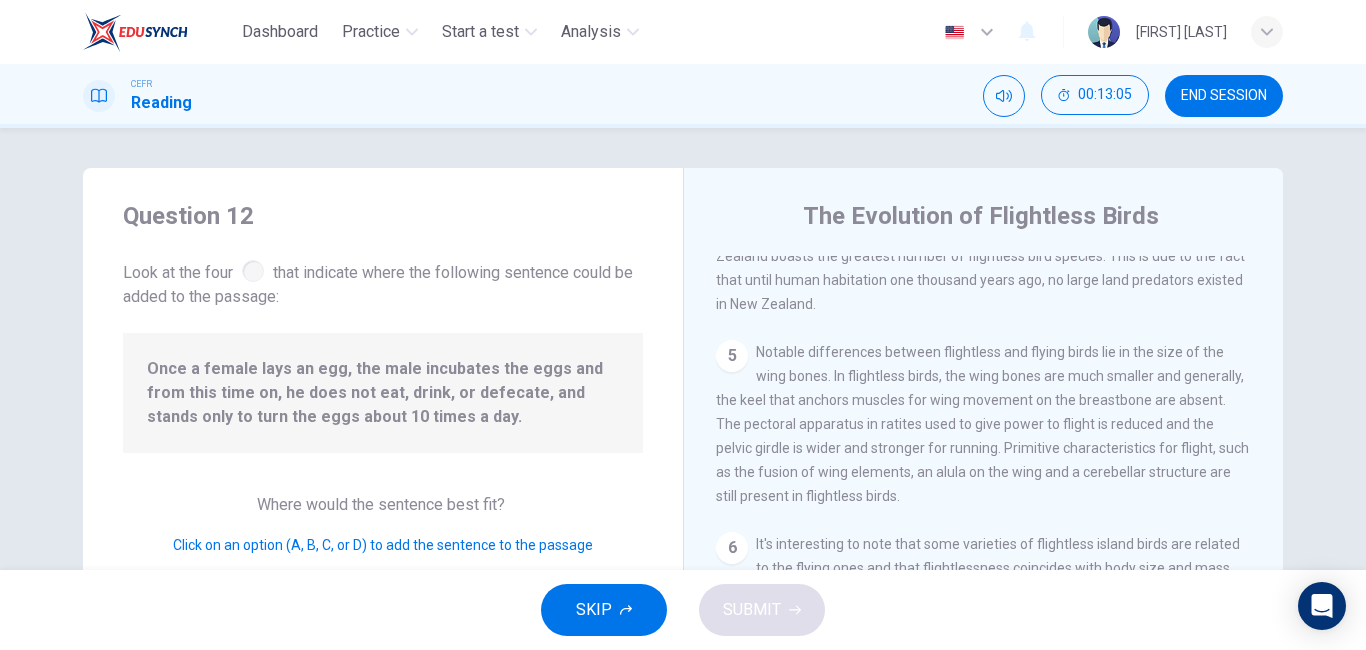 scroll, scrollTop: 1063, scrollLeft: 0, axis: vertical 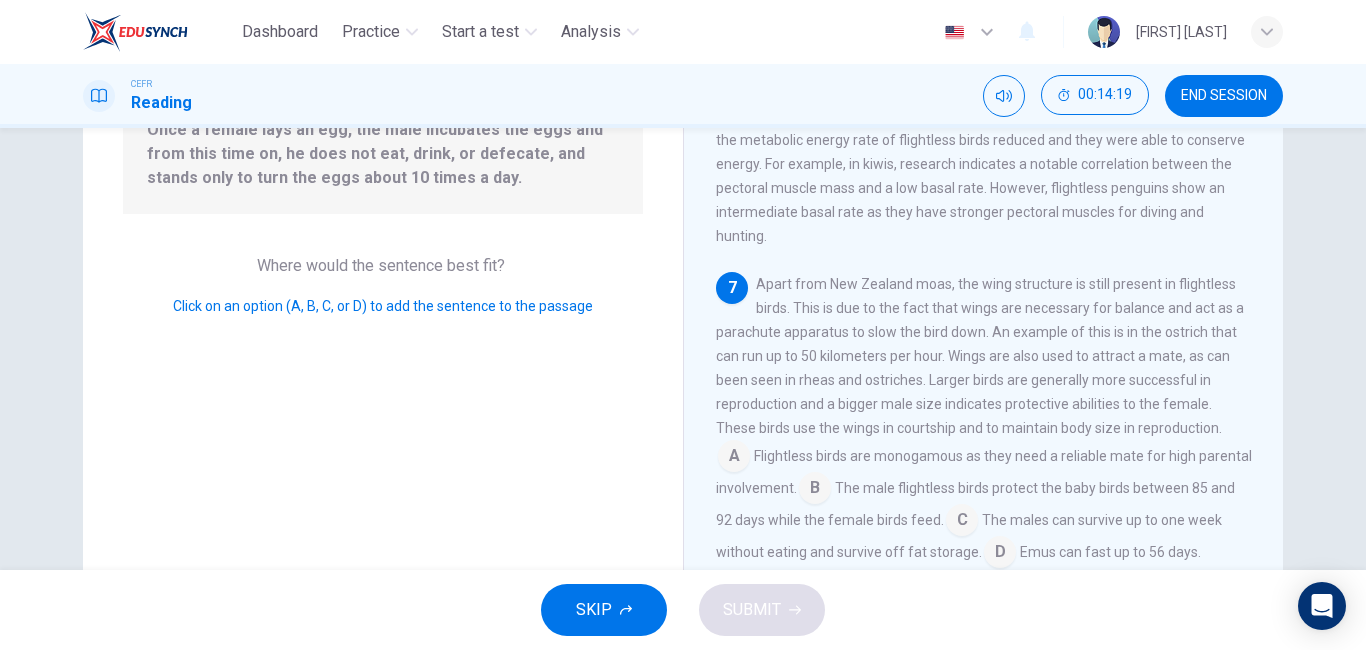 click at bounding box center [734, 458] 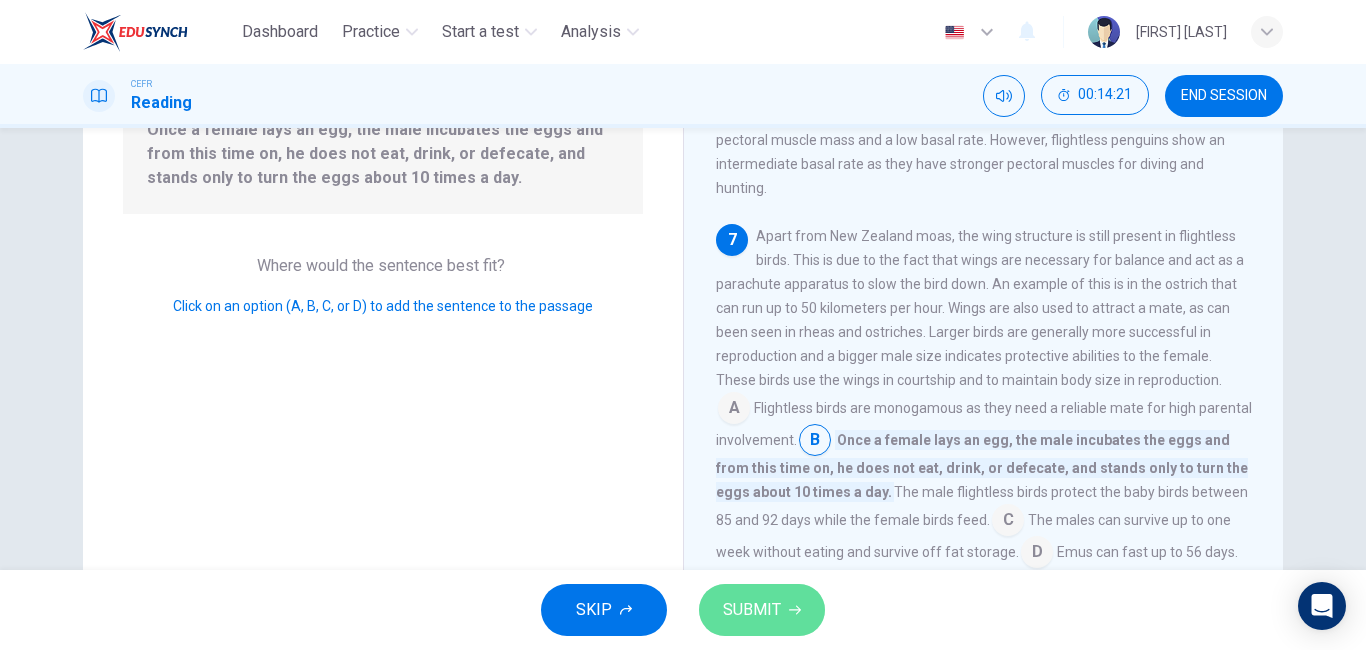click on "SUBMIT" at bounding box center (762, 610) 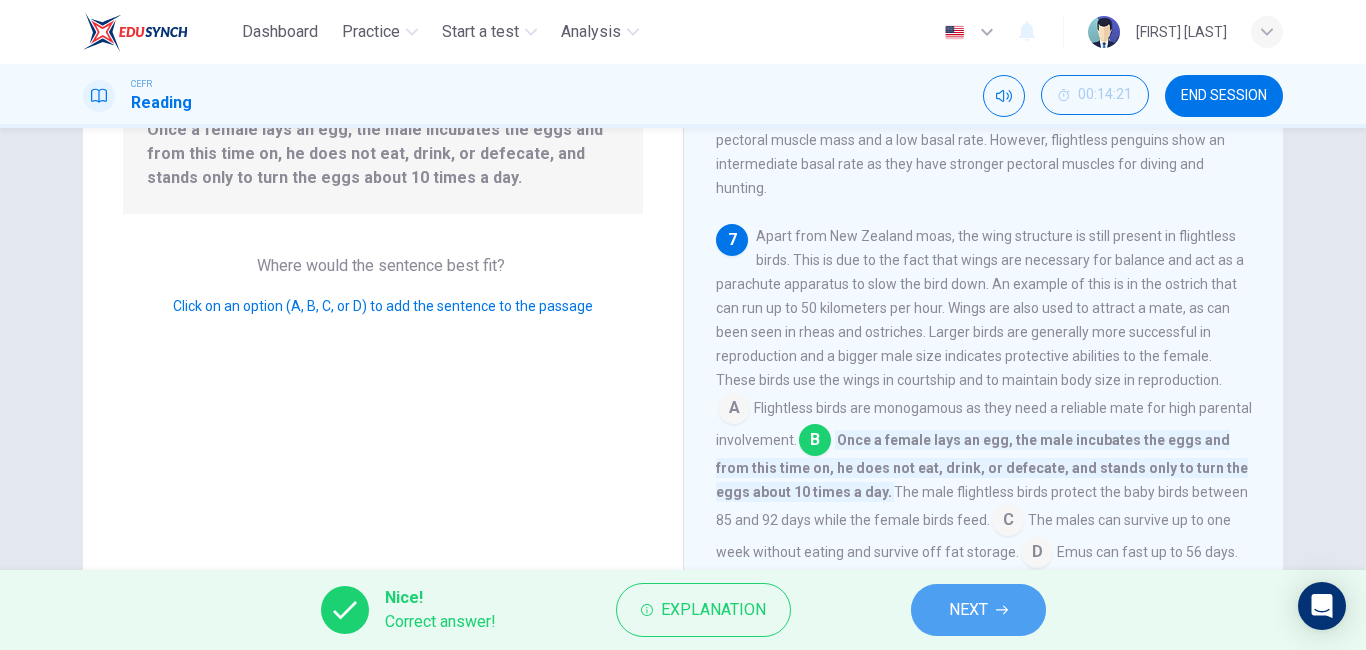 drag, startPoint x: 988, startPoint y: 594, endPoint x: 307, endPoint y: 434, distance: 699.5434 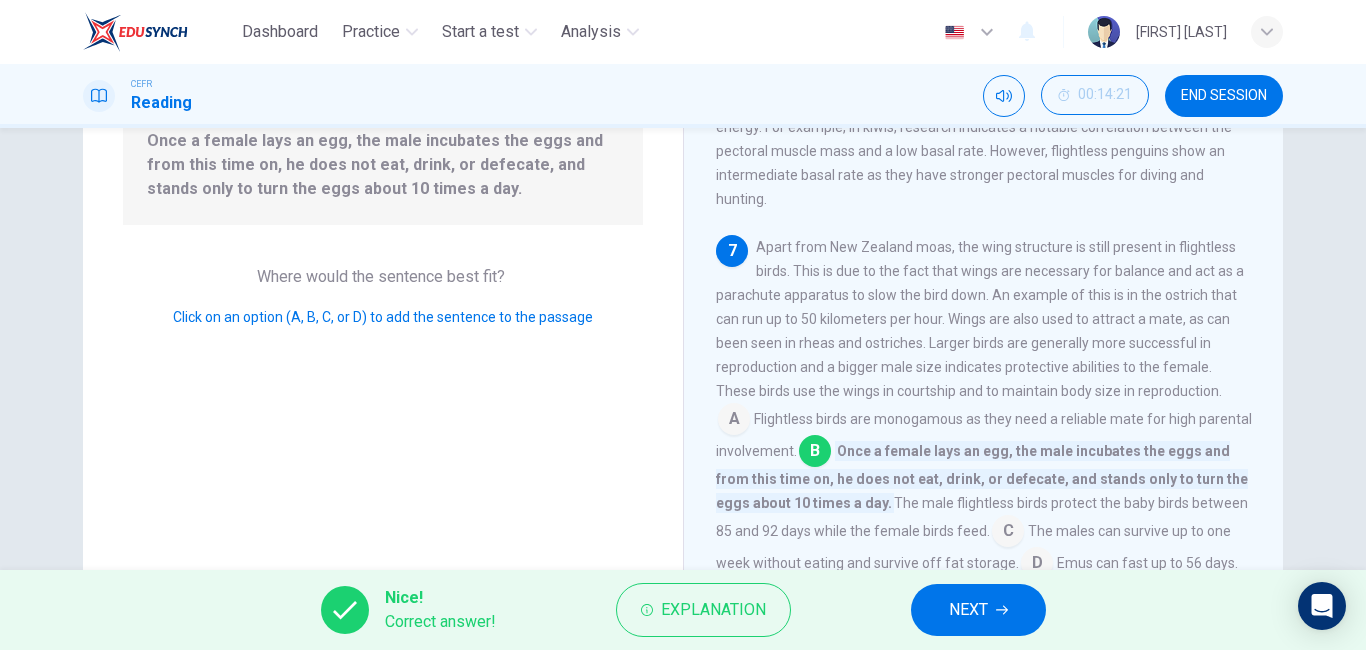 scroll, scrollTop: 227, scrollLeft: 0, axis: vertical 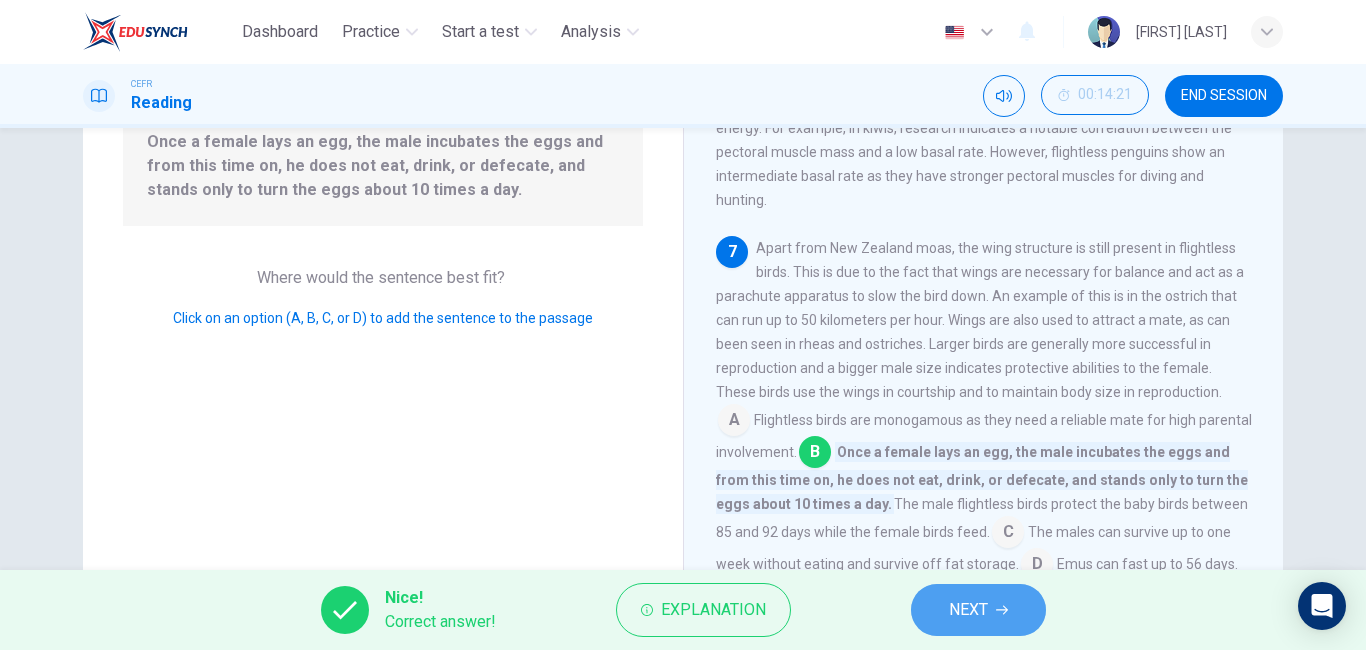 click at bounding box center (1002, 610) 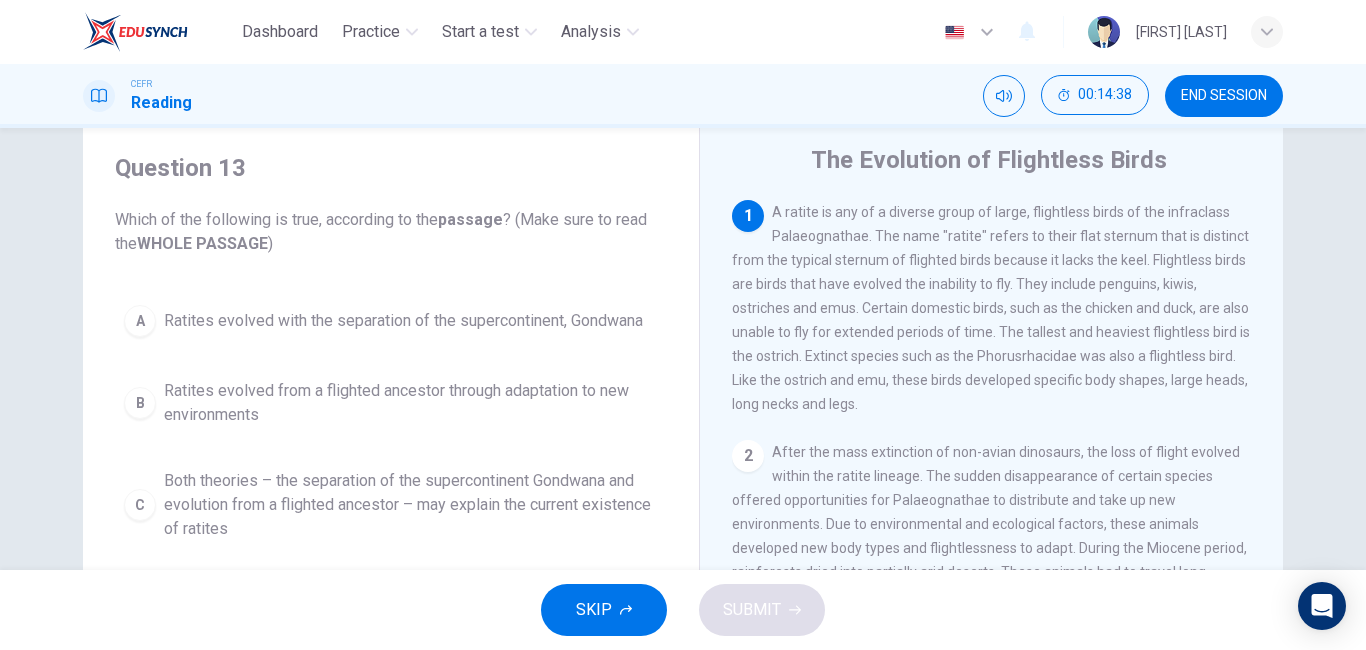 scroll, scrollTop: 46, scrollLeft: 0, axis: vertical 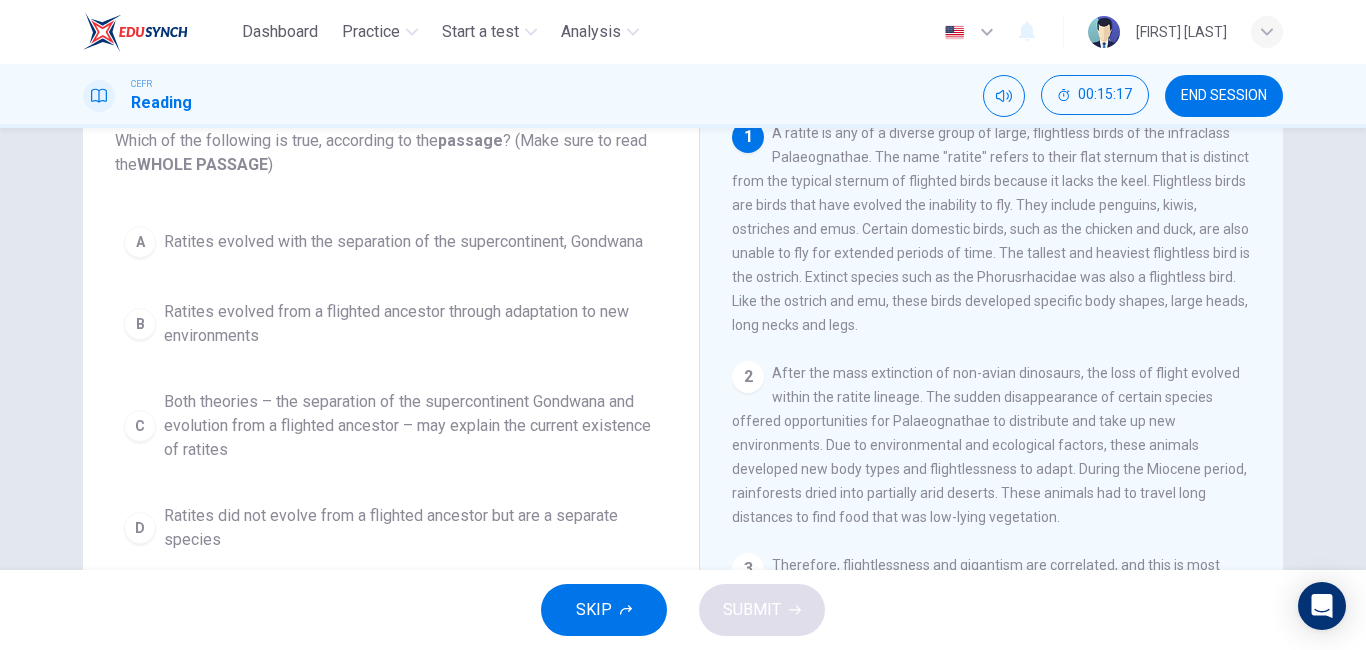 click on "A Ratites evolved with the separation of the supercontinent, Gondwana B Ratites evolved from a flighted ancestor through adaptation to new environments C Both theories – the separation of the supercontinent Gondwana and evolution from a flighted ancestor – may explain the current existence of ratites D Ratites did not evolve from a flighted ancestor but are a separate species" at bounding box center (391, 389) 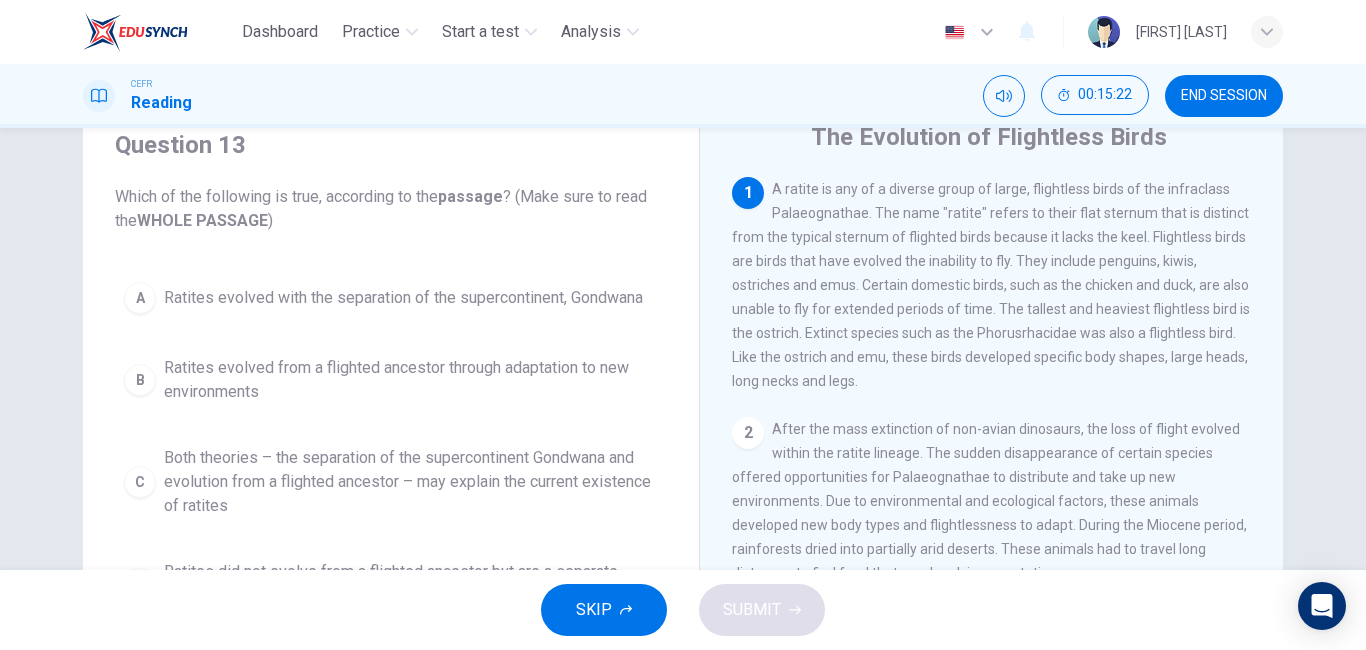 scroll, scrollTop: 80, scrollLeft: 0, axis: vertical 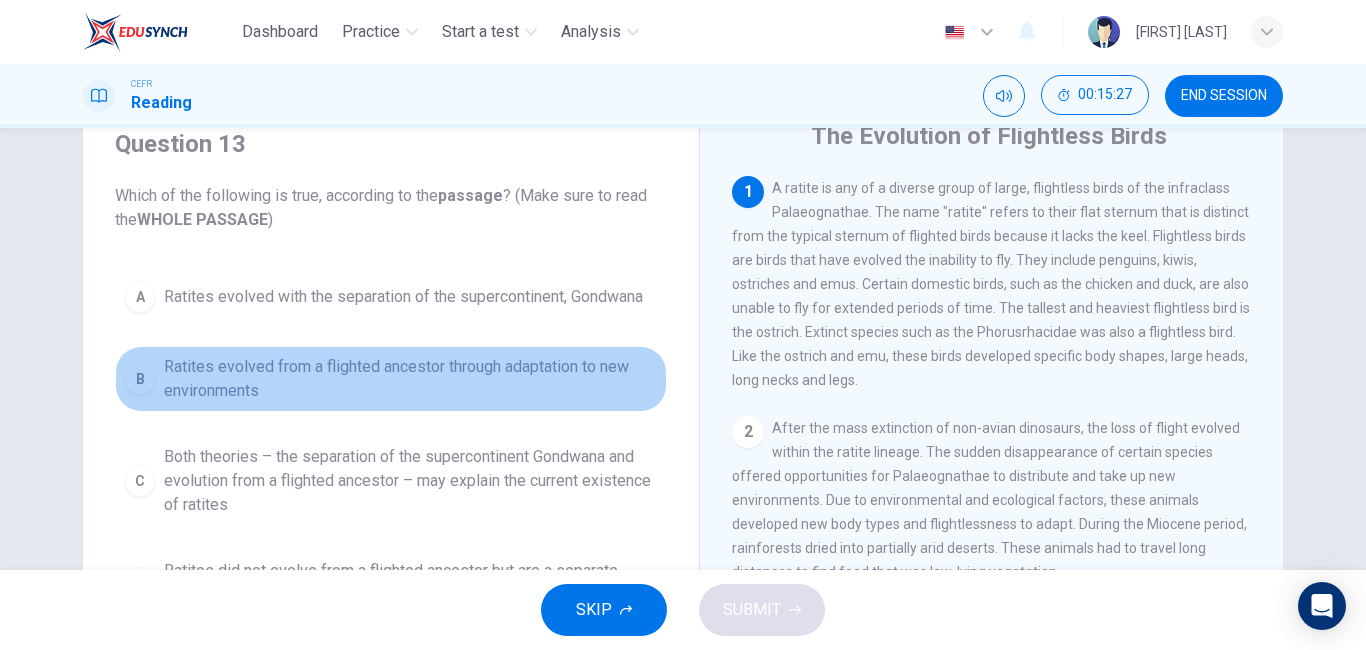 click on "B Ratites evolved from a flighted ancestor through adaptation to new environments" at bounding box center [391, 379] 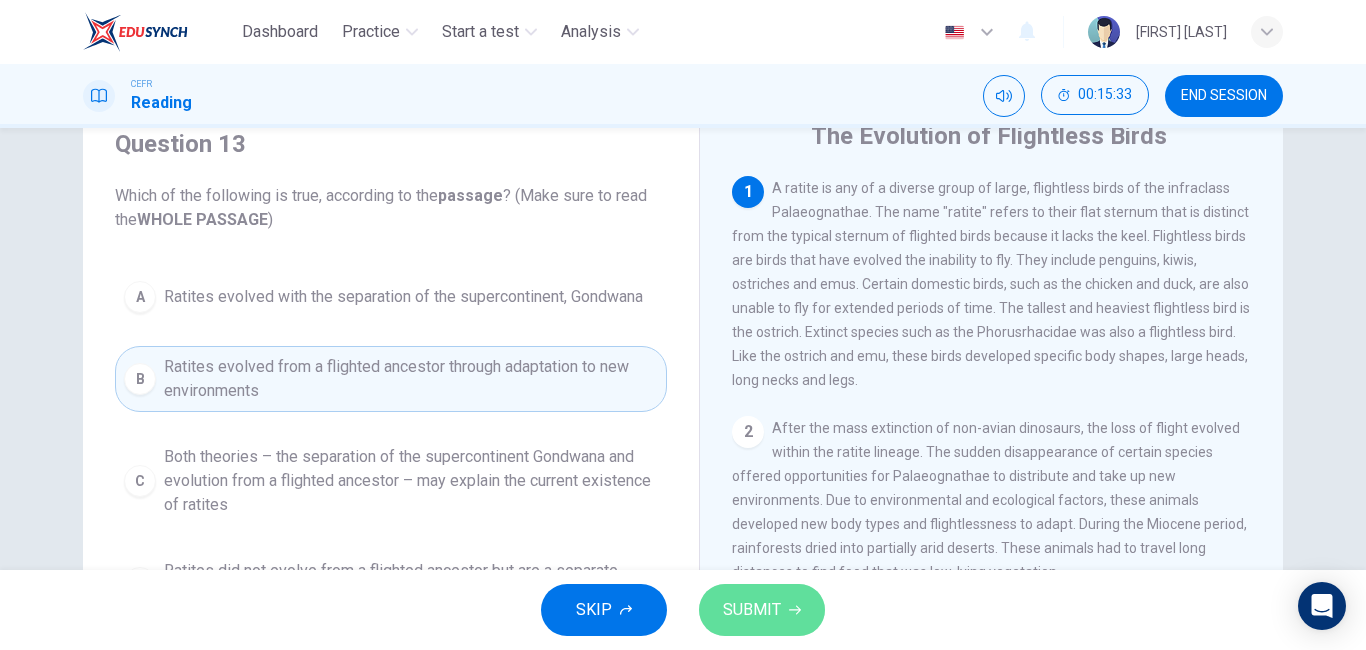click on "SUBMIT" at bounding box center [762, 610] 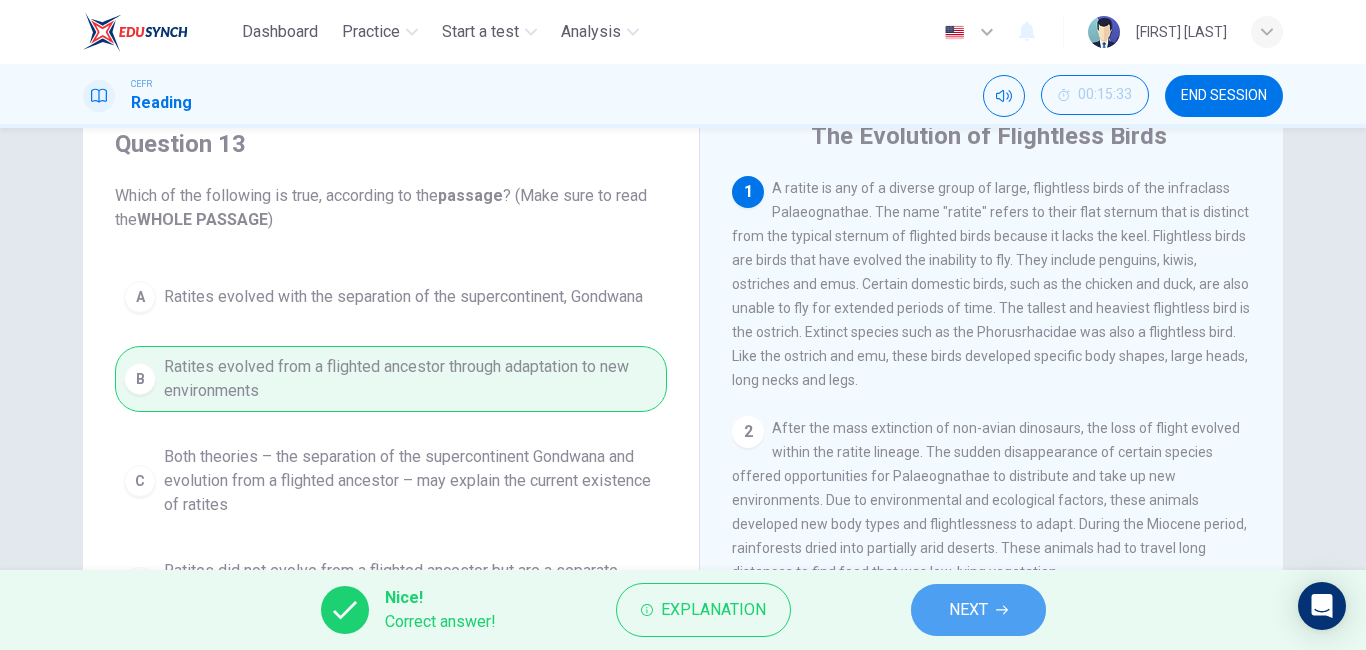 click on "NEXT" at bounding box center (968, 610) 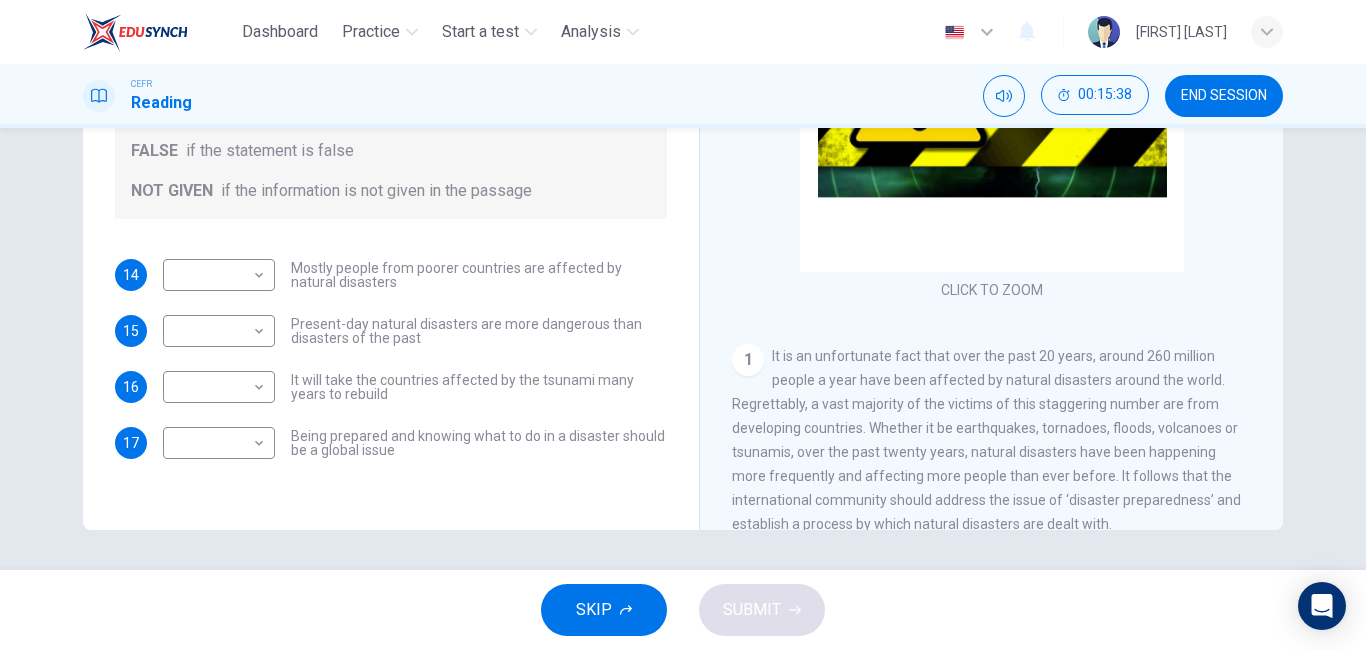 scroll, scrollTop: 0, scrollLeft: 0, axis: both 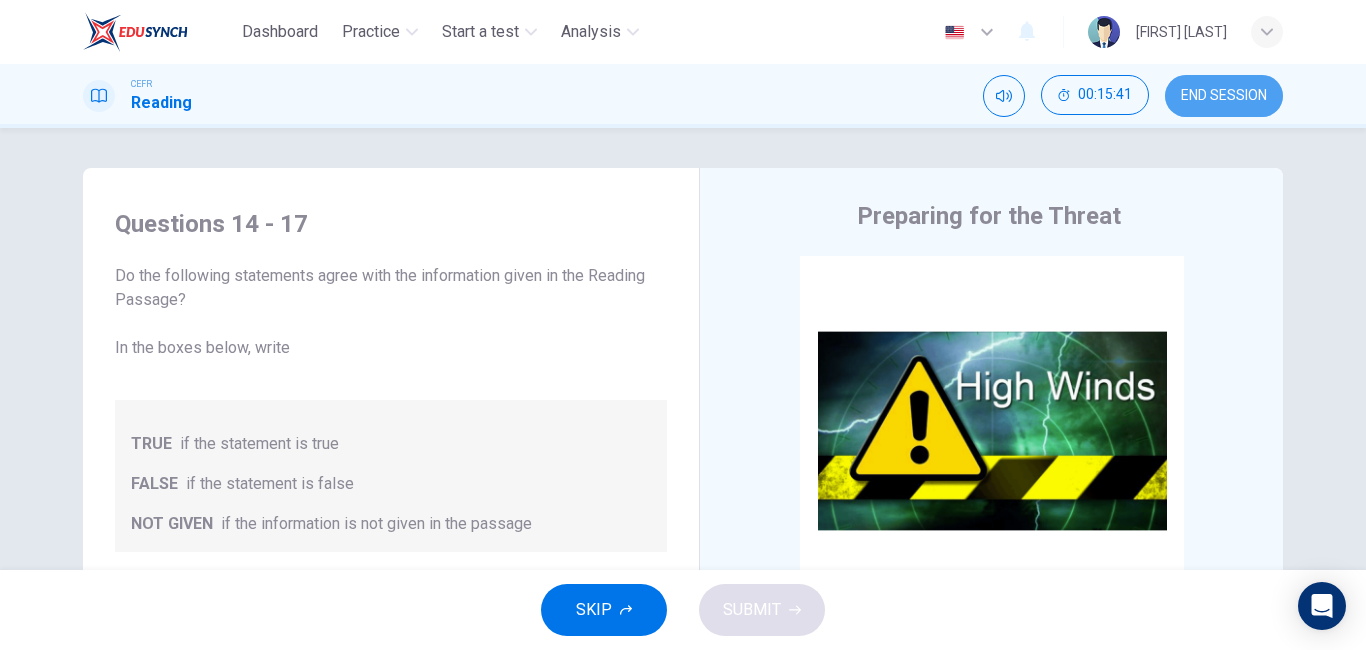 click on "END SESSION" at bounding box center (1224, 96) 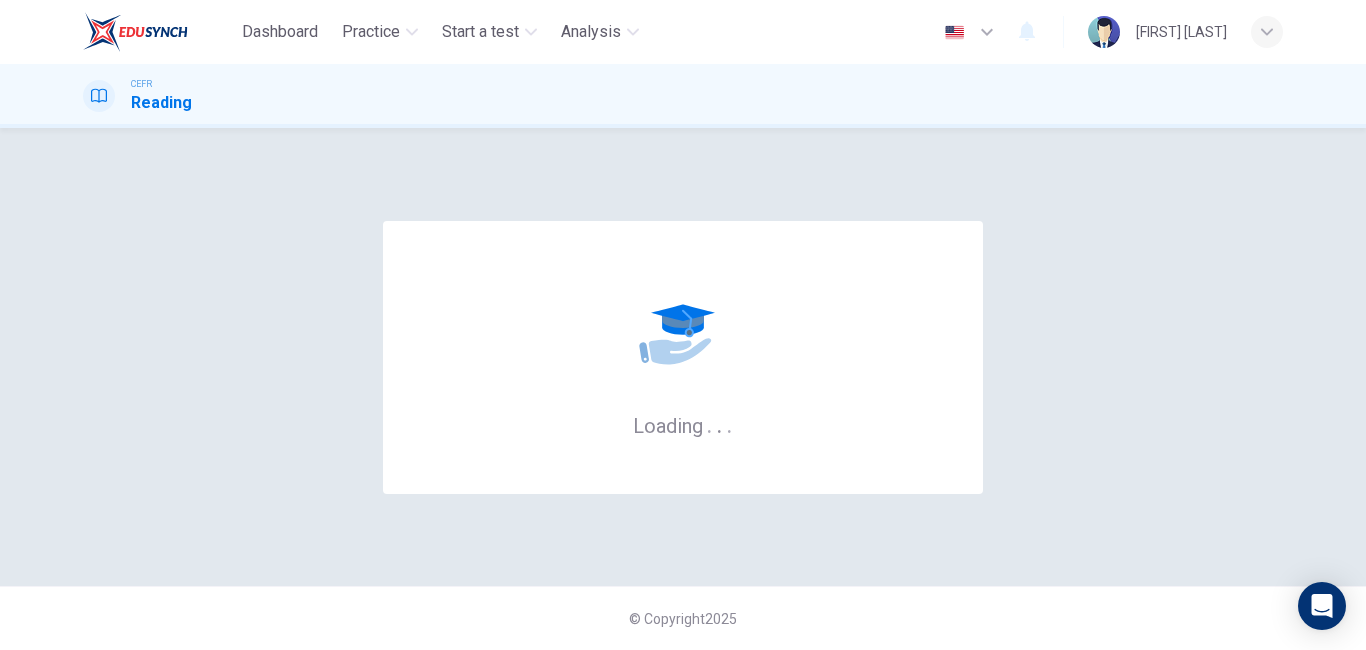 scroll, scrollTop: 0, scrollLeft: 0, axis: both 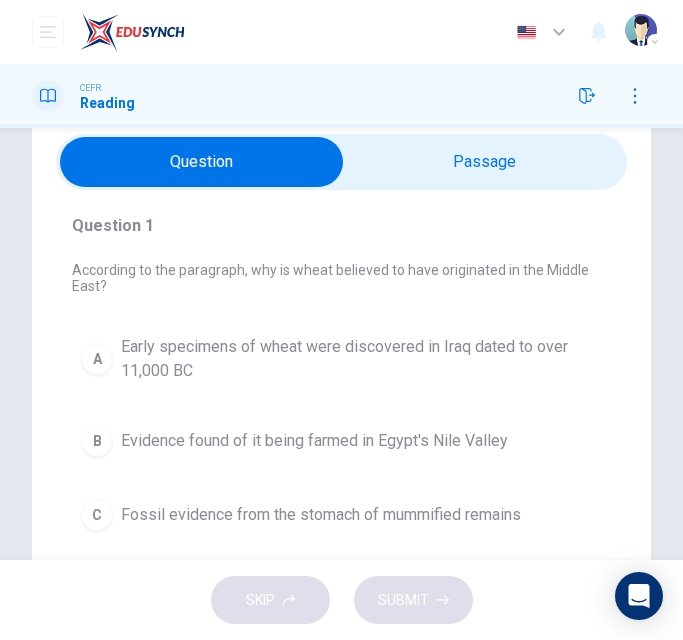 click at bounding box center [202, 162] 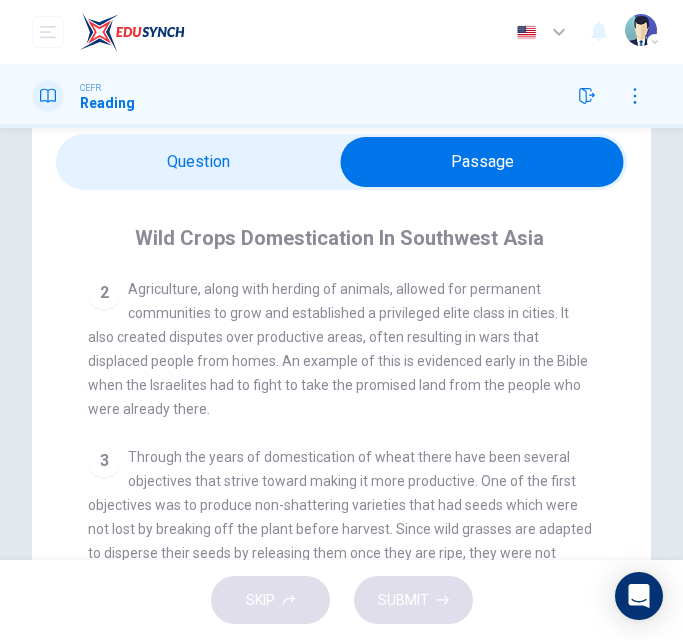 scroll, scrollTop: 218, scrollLeft: 0, axis: vertical 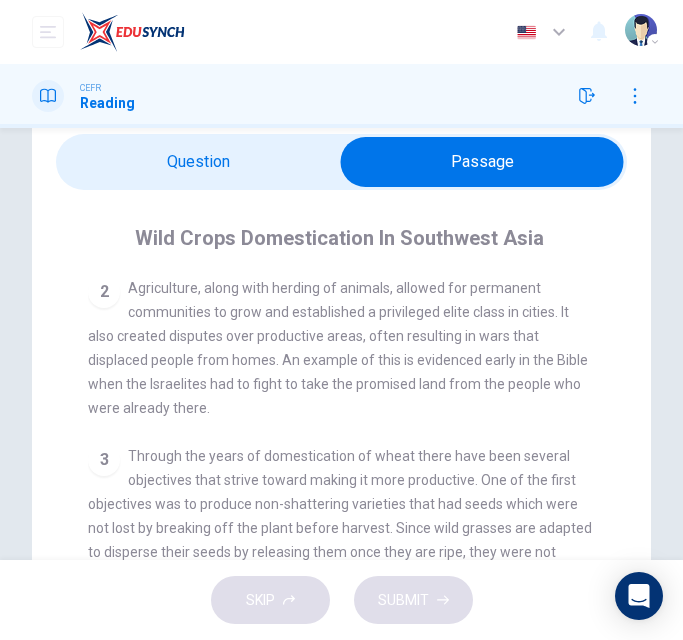 click on "2 Agriculture, along with herding of animals, allowed for permanent communities to grow and established a privileged elite class in cities. It also created disputes over productive areas, often resulting in wars that displaced people from homes. An example of this is evidenced early in the Bible when the Israelites had to fight to take the promised land from the people who were already there." at bounding box center [342, 348] 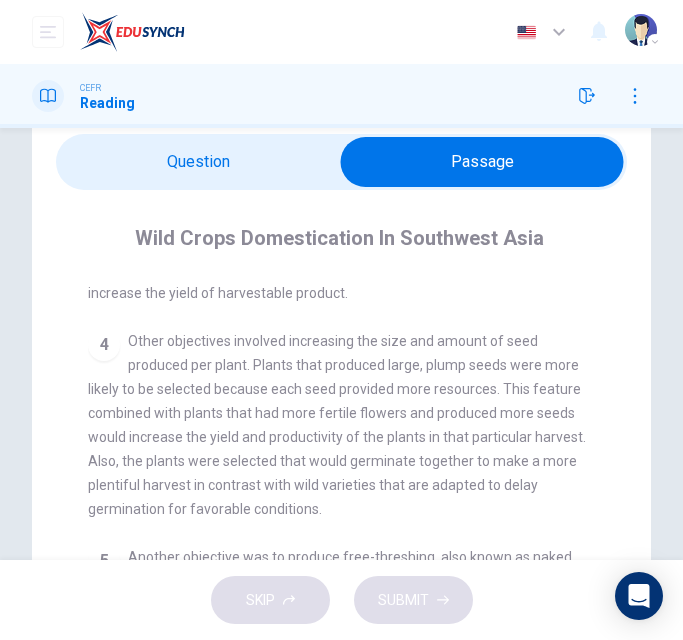 scroll, scrollTop: 618, scrollLeft: 0, axis: vertical 